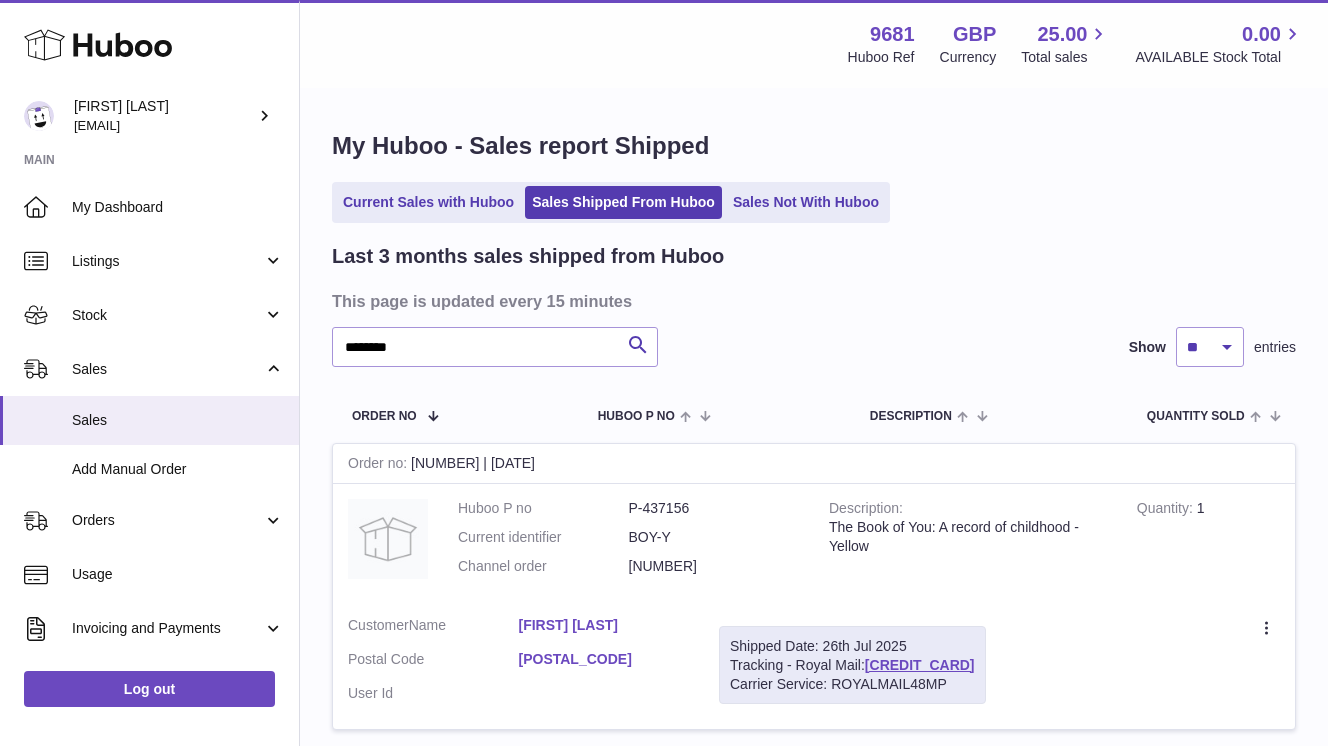 scroll, scrollTop: 0, scrollLeft: 0, axis: both 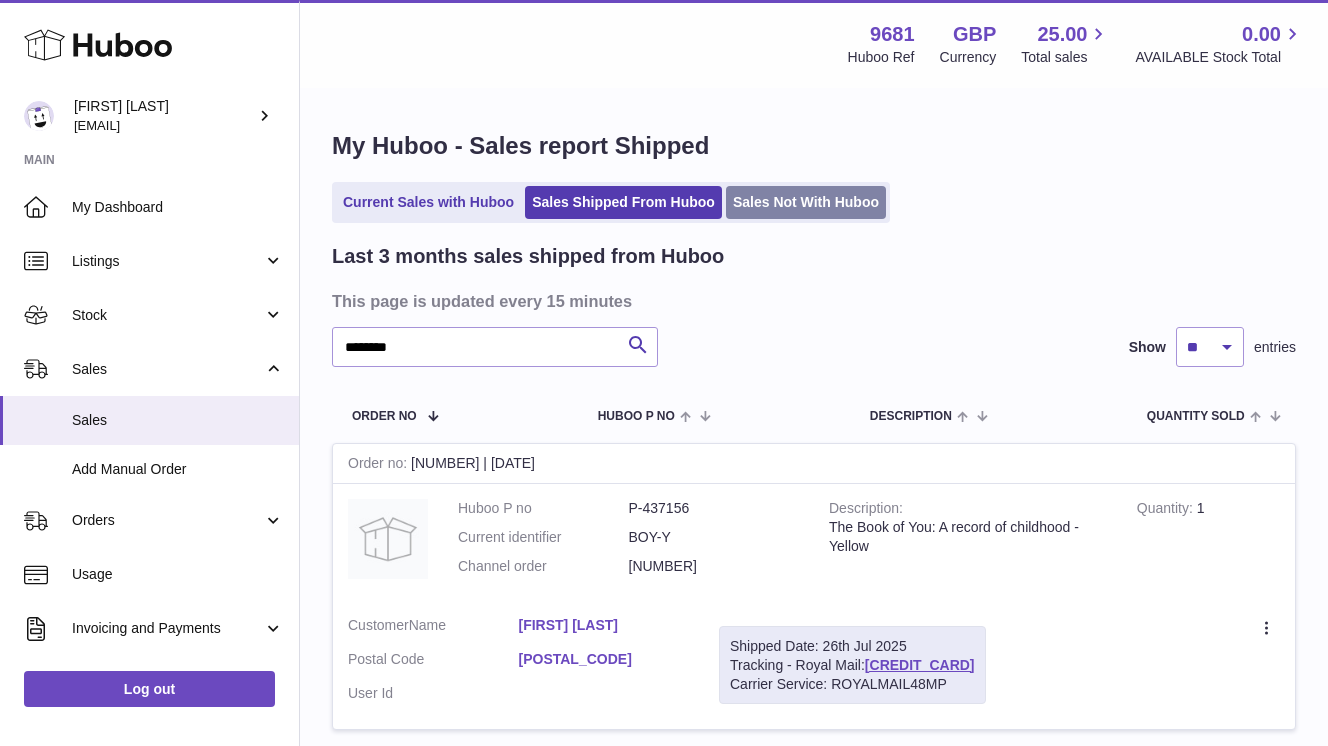 click on "Sales Not With Huboo" at bounding box center (806, 202) 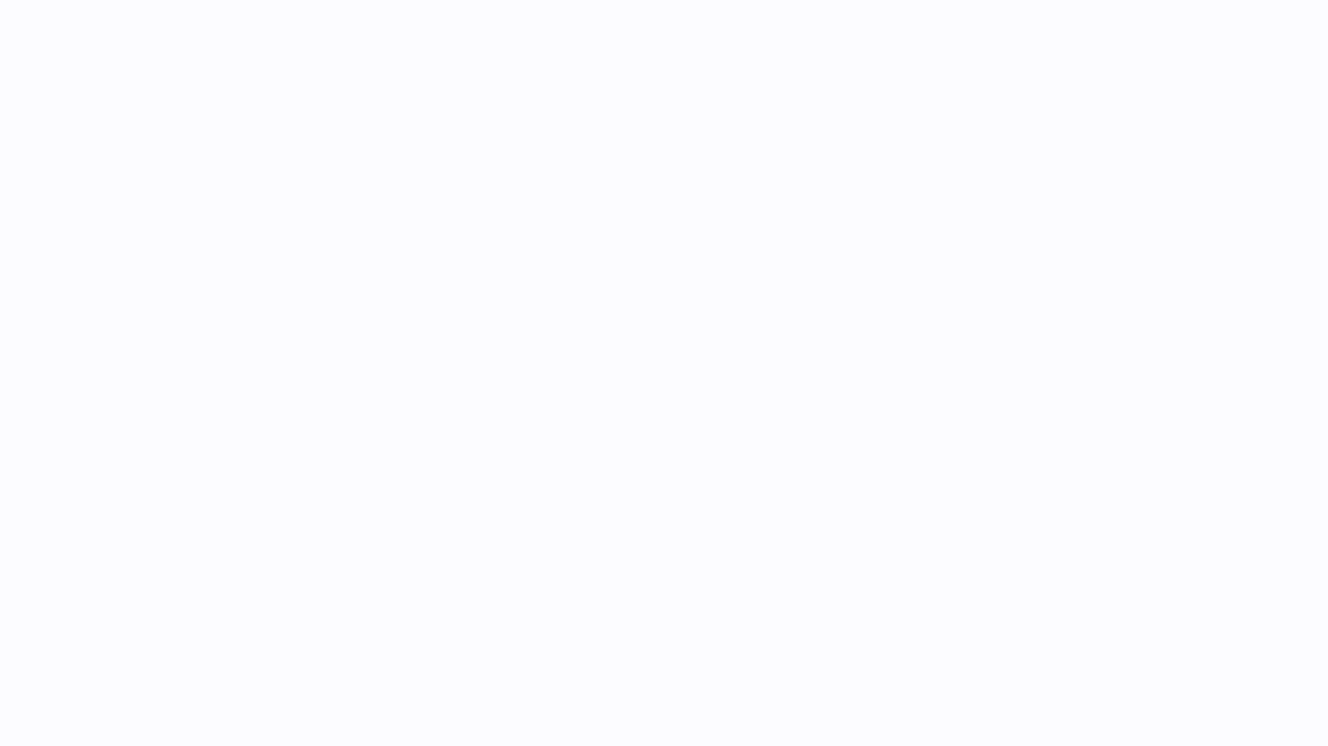 scroll, scrollTop: 0, scrollLeft: 0, axis: both 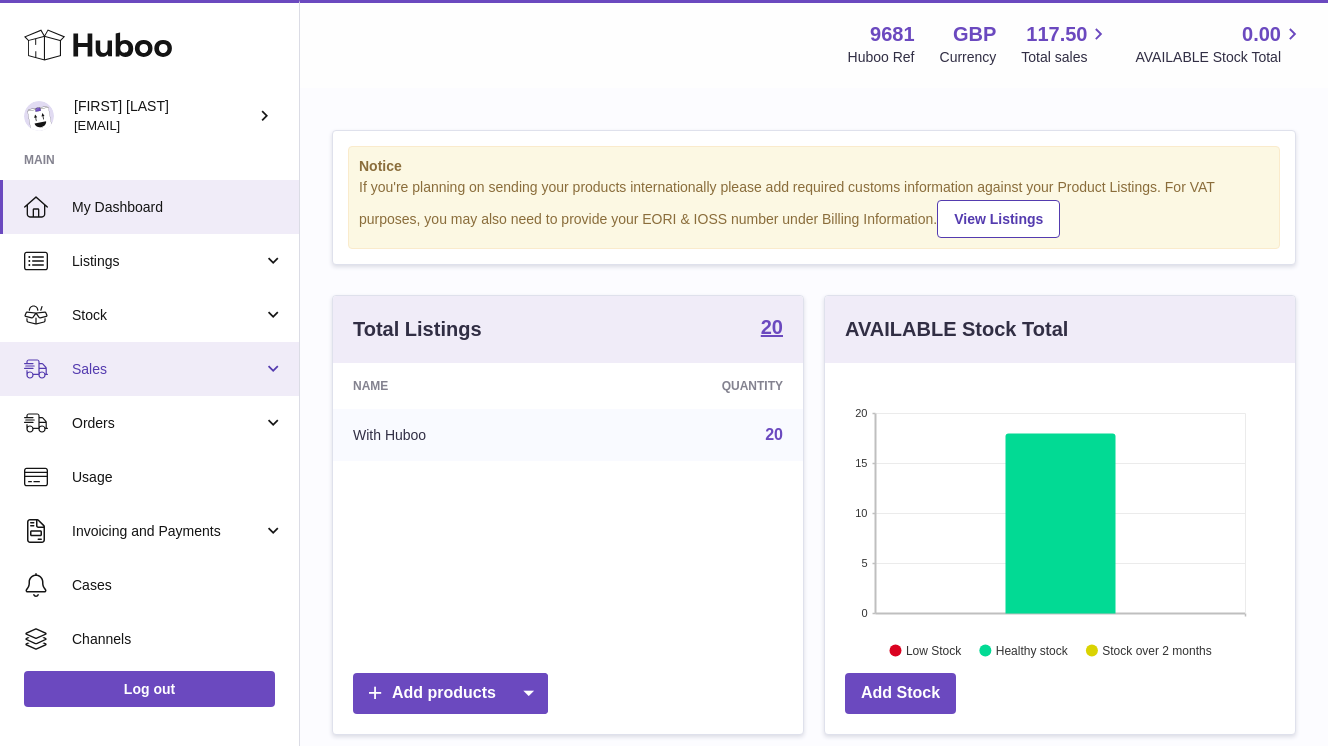 click on "Sales" at bounding box center (149, 369) 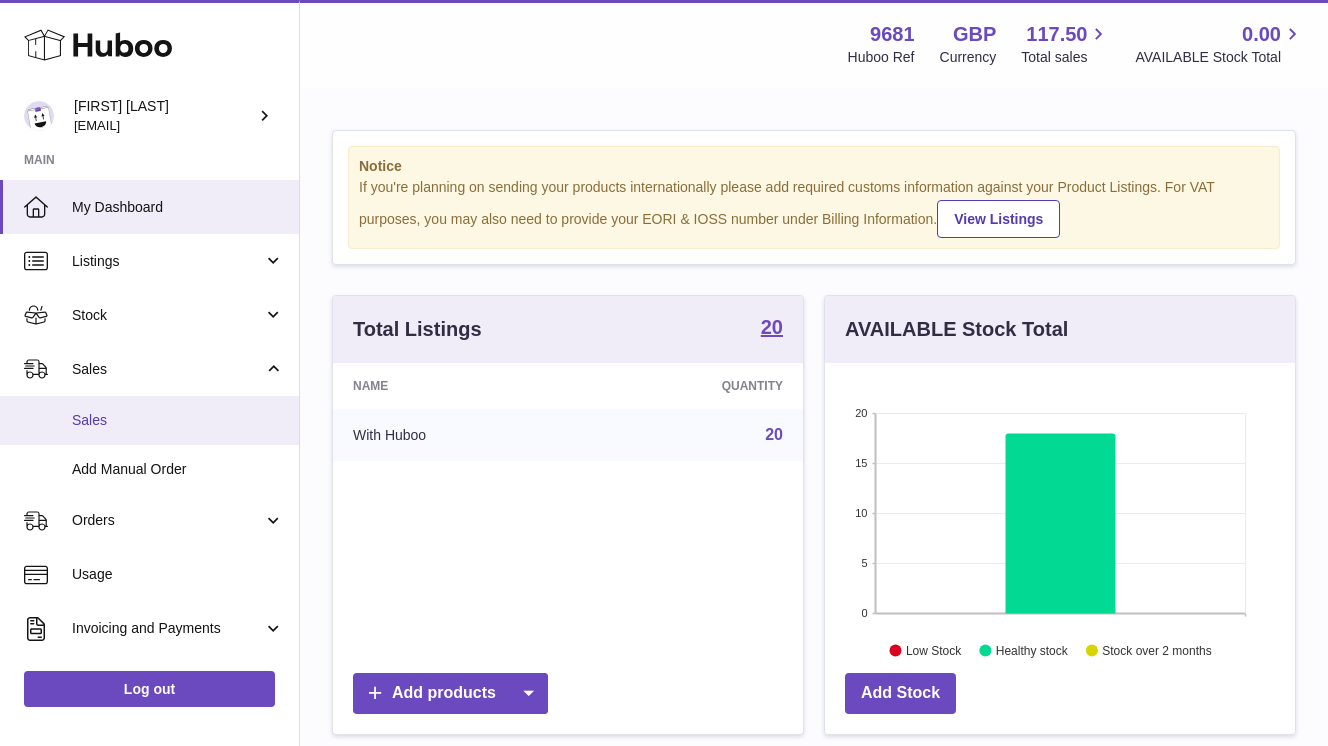 click on "Sales" at bounding box center [178, 420] 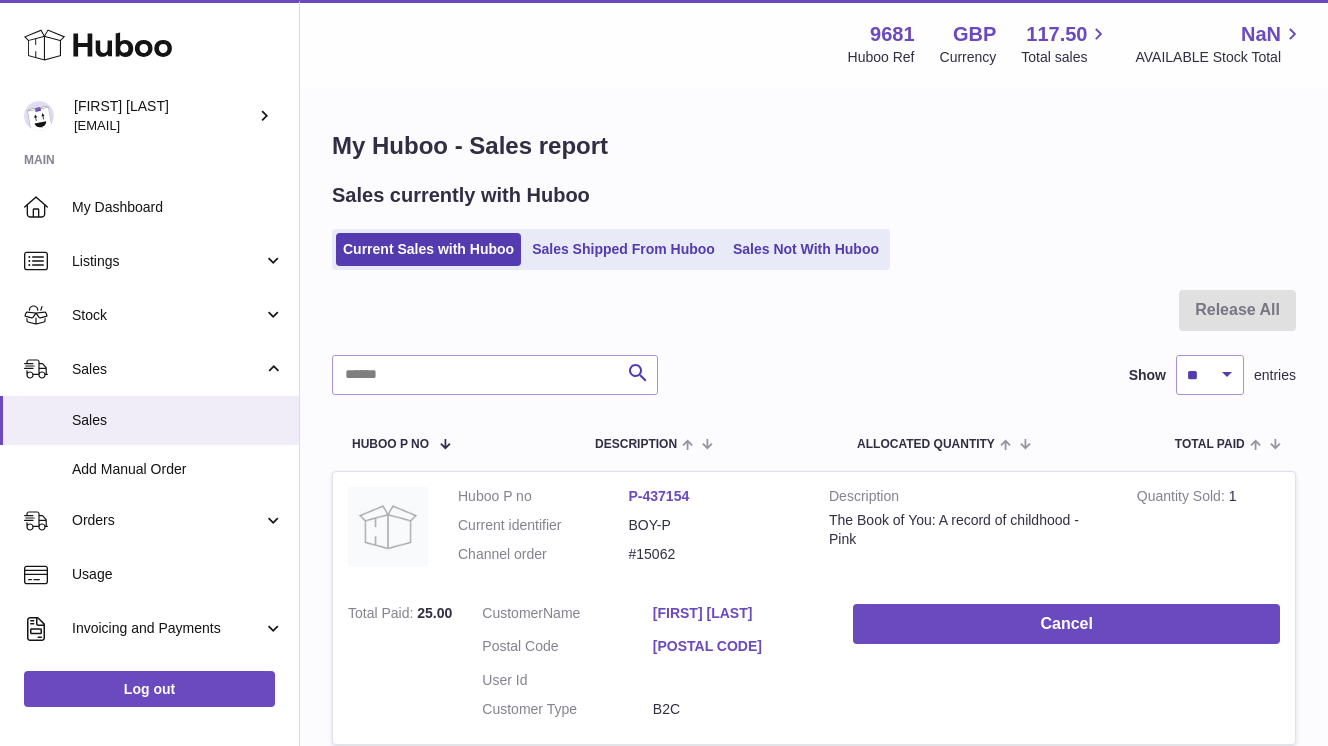 scroll, scrollTop: 0, scrollLeft: 0, axis: both 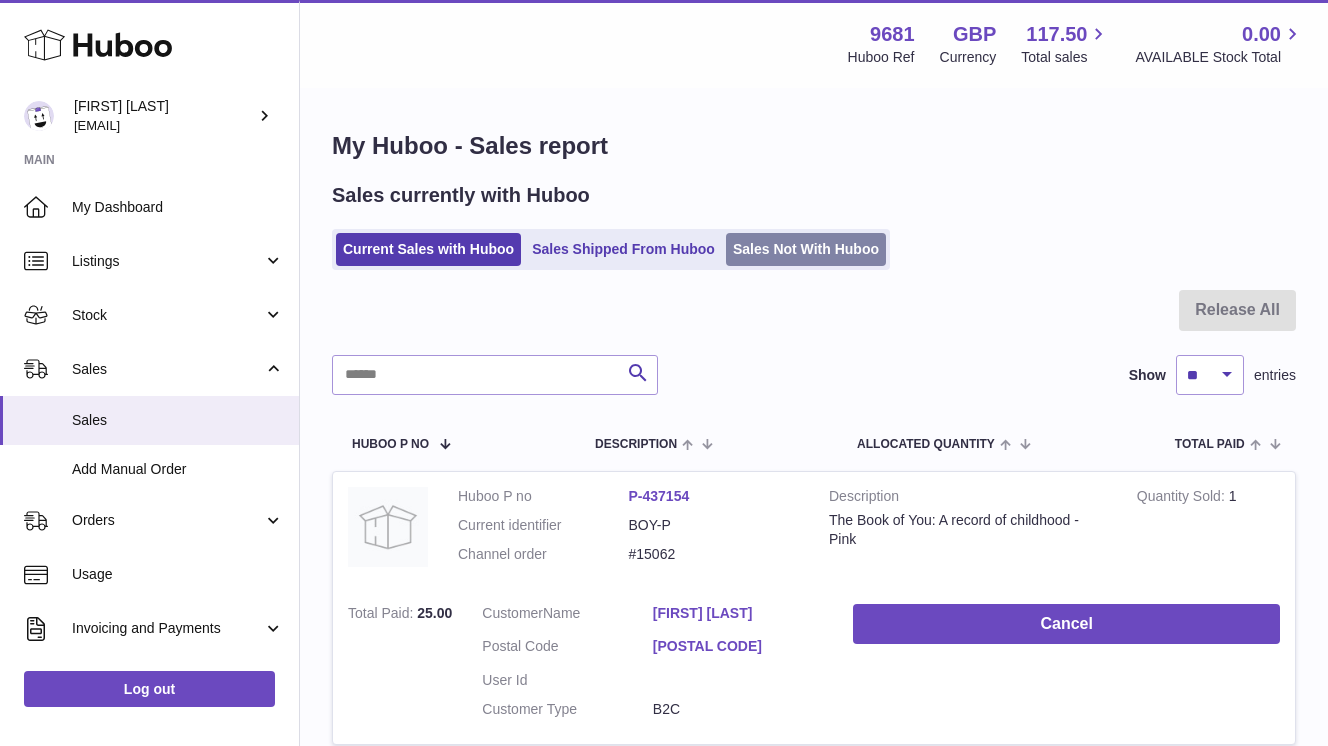 click on "Sales Not With Huboo" at bounding box center [806, 249] 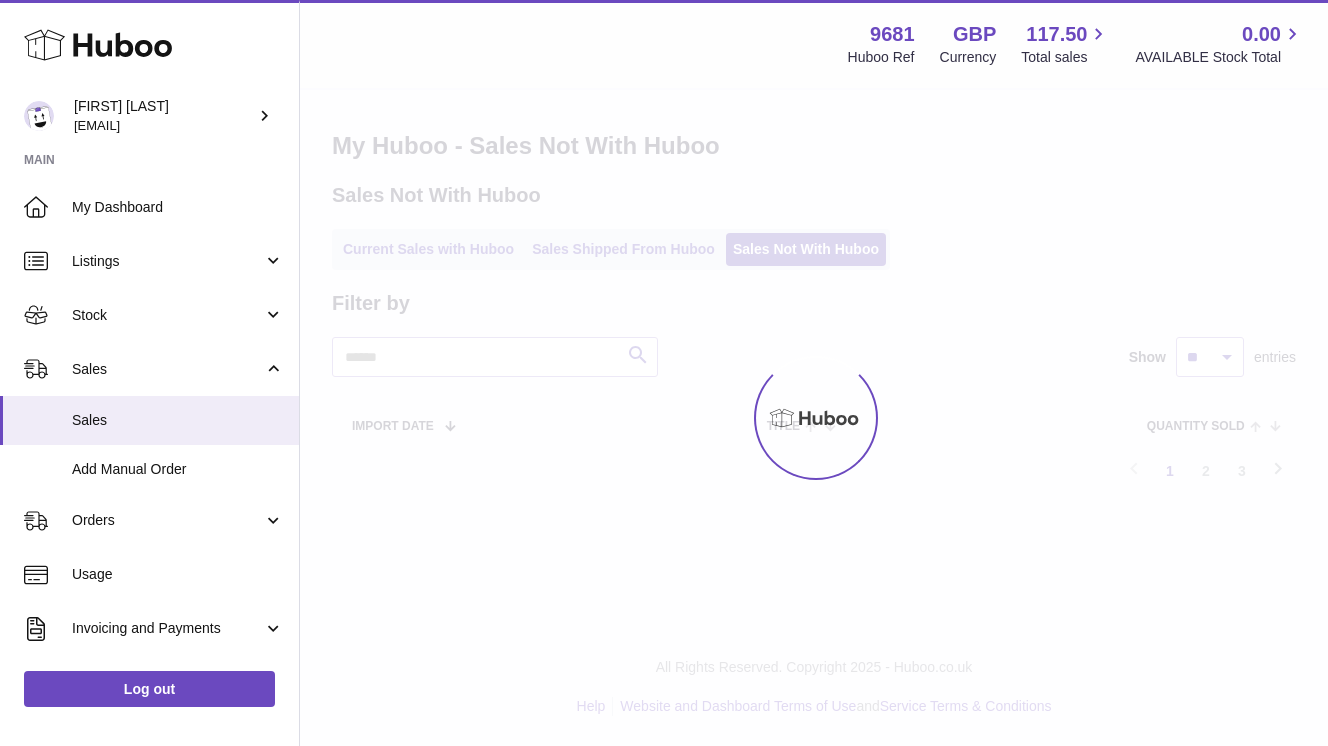 scroll, scrollTop: 0, scrollLeft: 0, axis: both 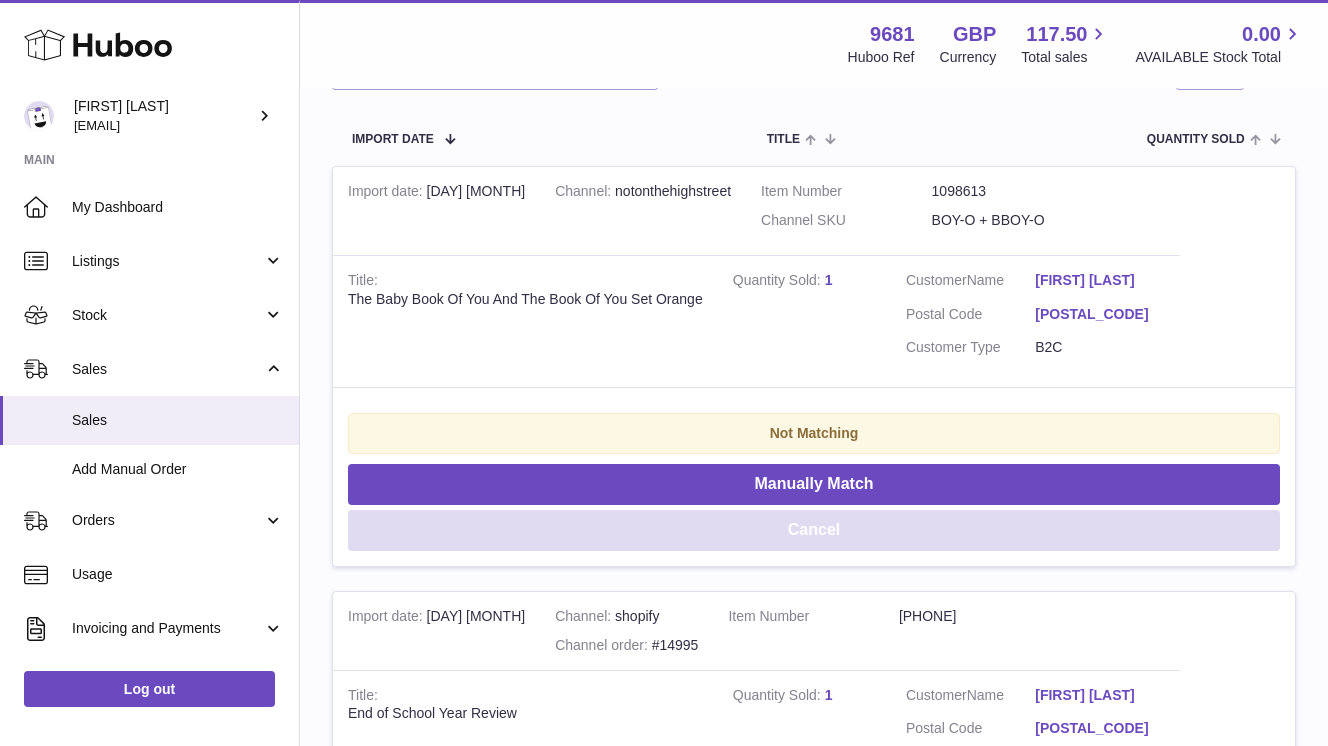 click on "Cancel" at bounding box center [814, 530] 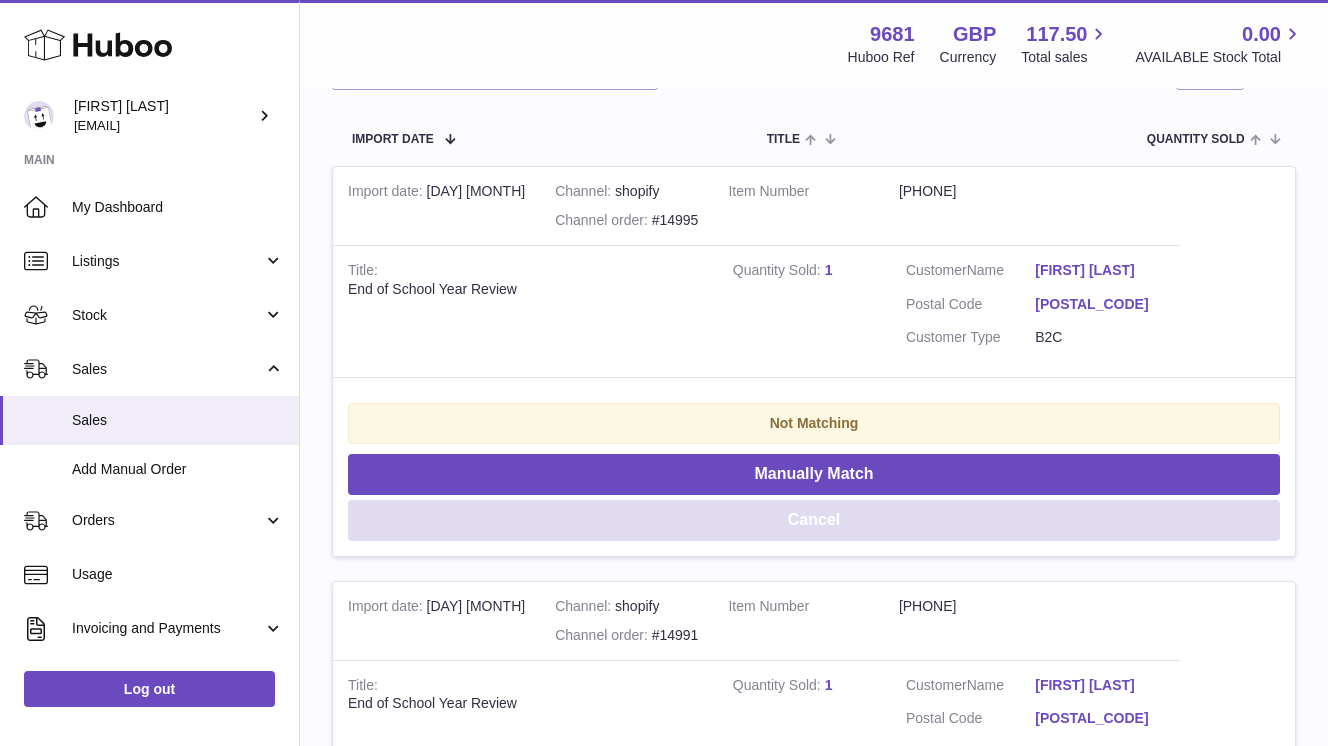 click on "Cancel" at bounding box center [814, 520] 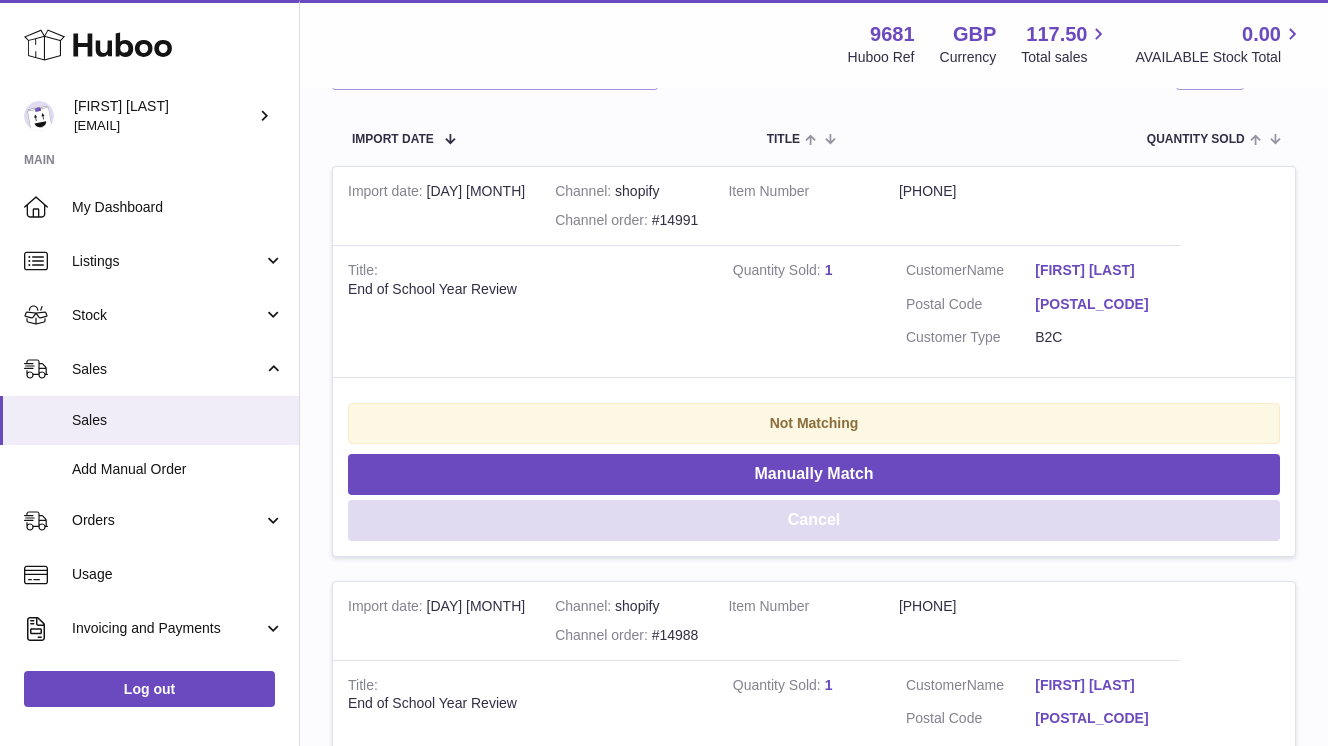 click on "Cancel" at bounding box center (814, 520) 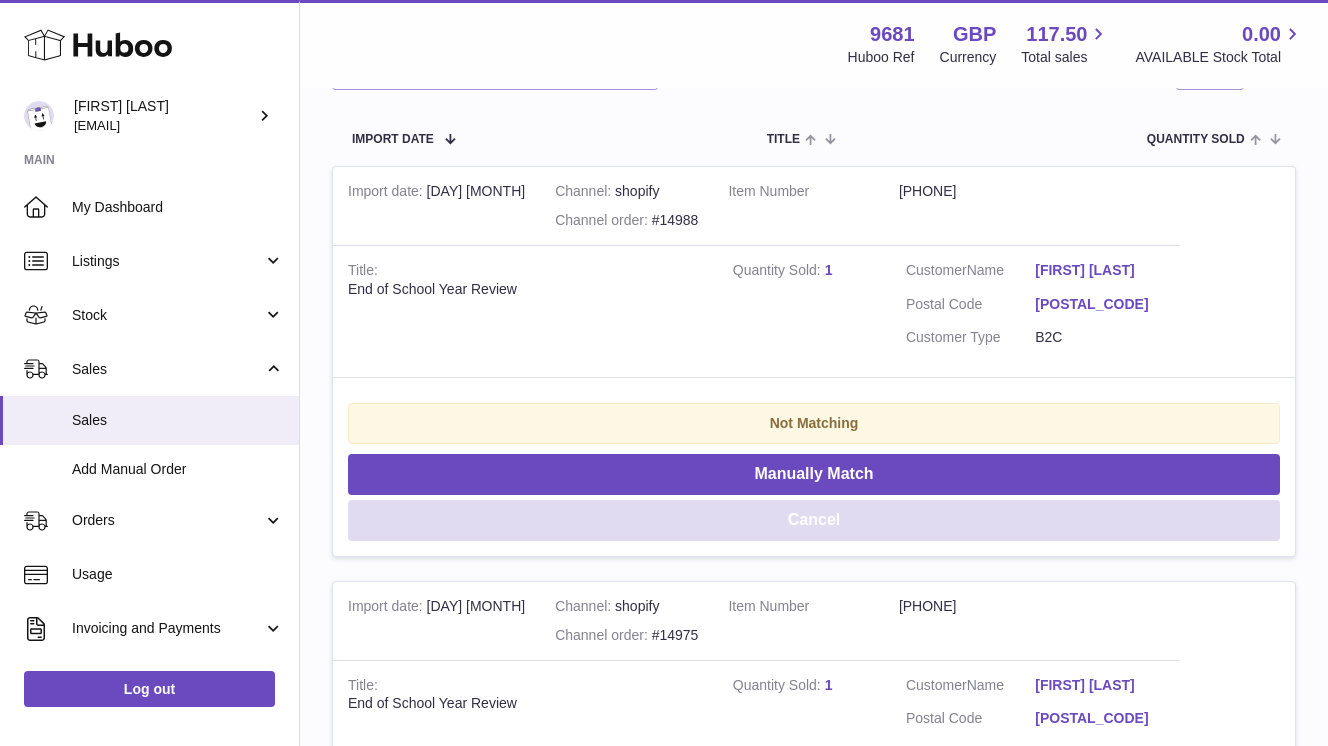 click on "Cancel" at bounding box center [814, 520] 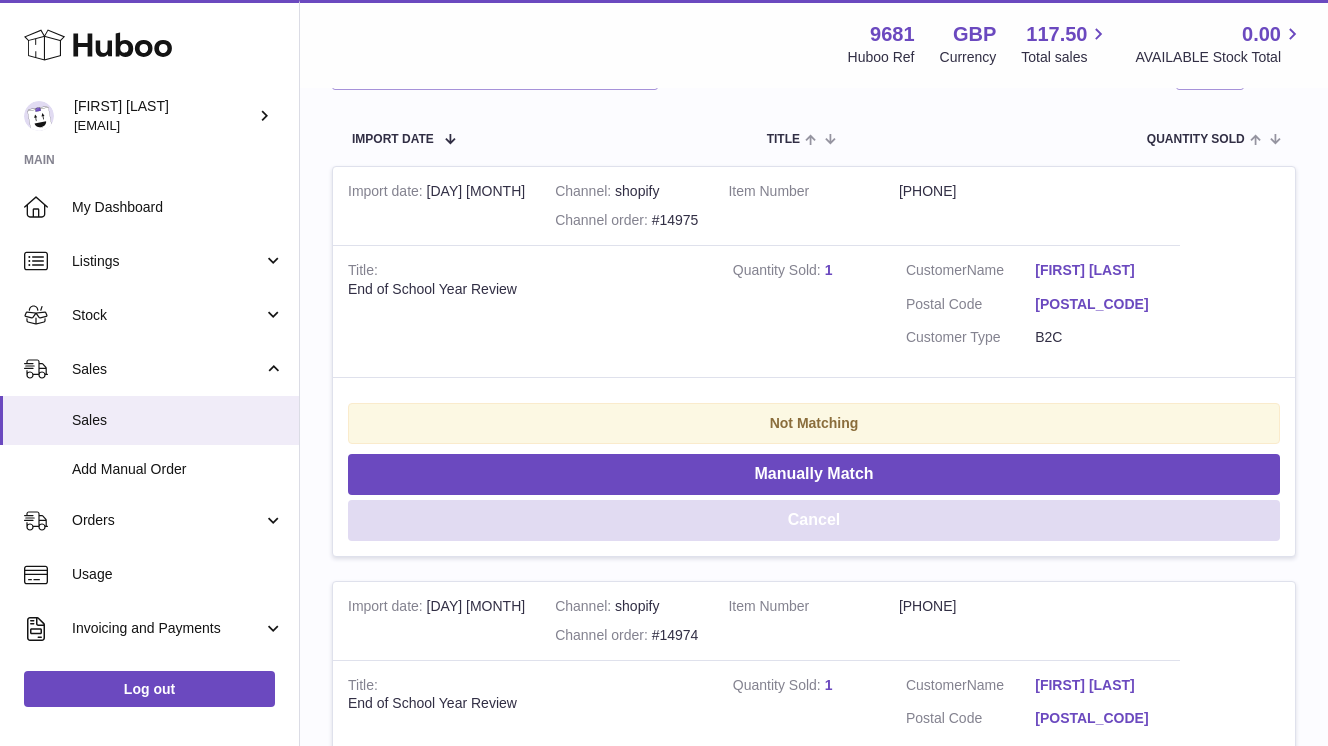 click on "Cancel" at bounding box center (814, 520) 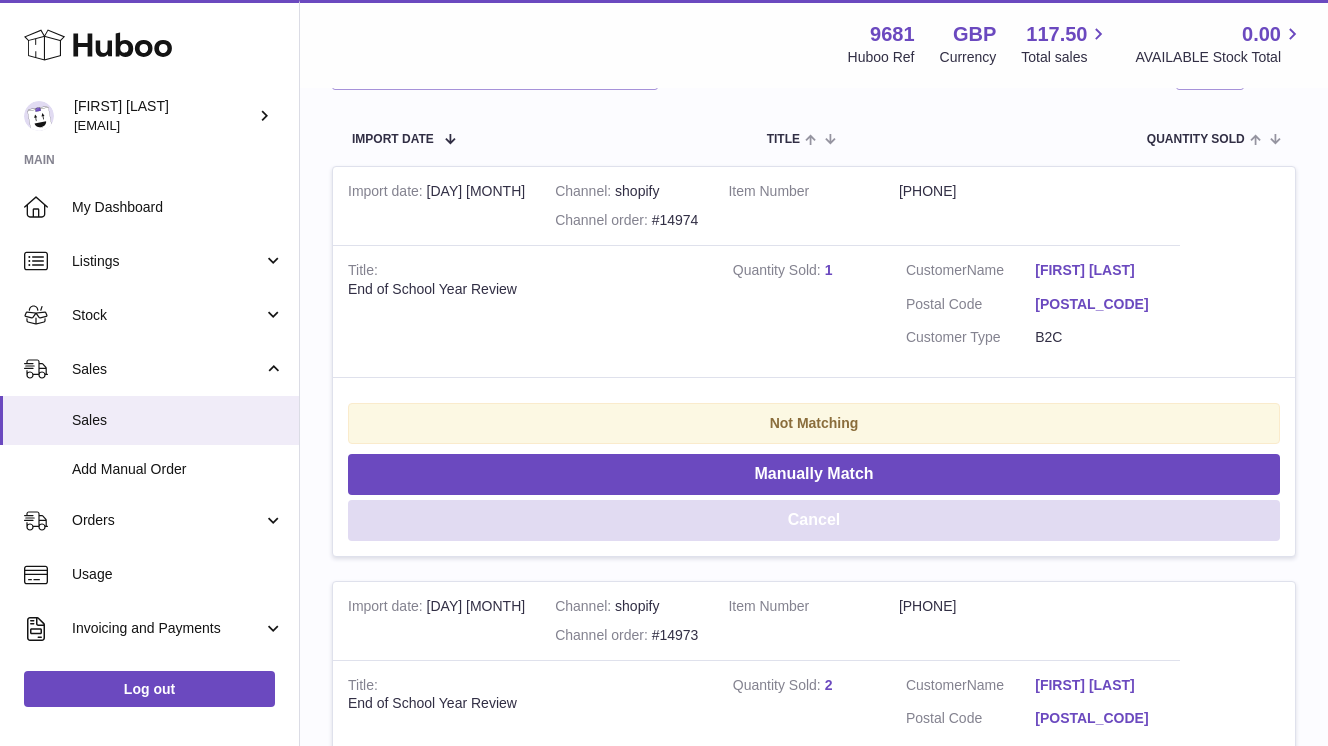 click on "Cancel" at bounding box center [814, 520] 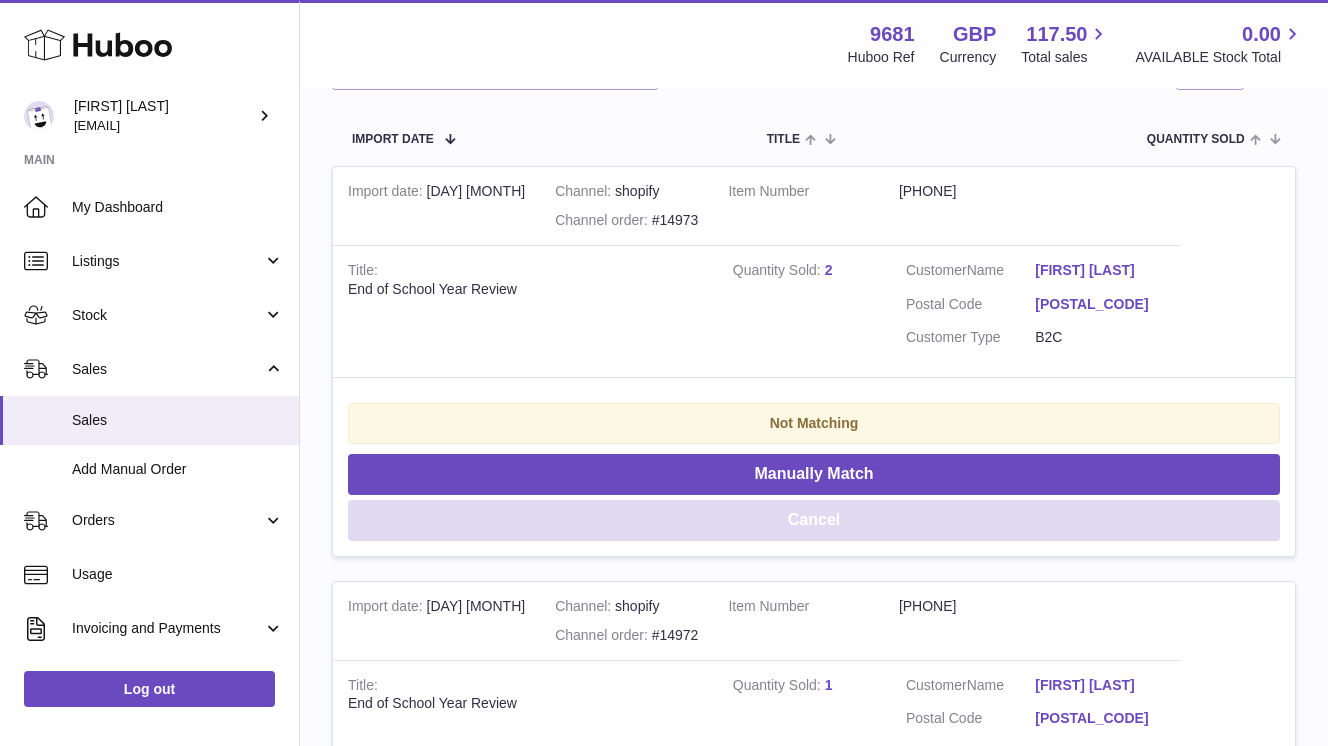 click on "Cancel" at bounding box center (814, 520) 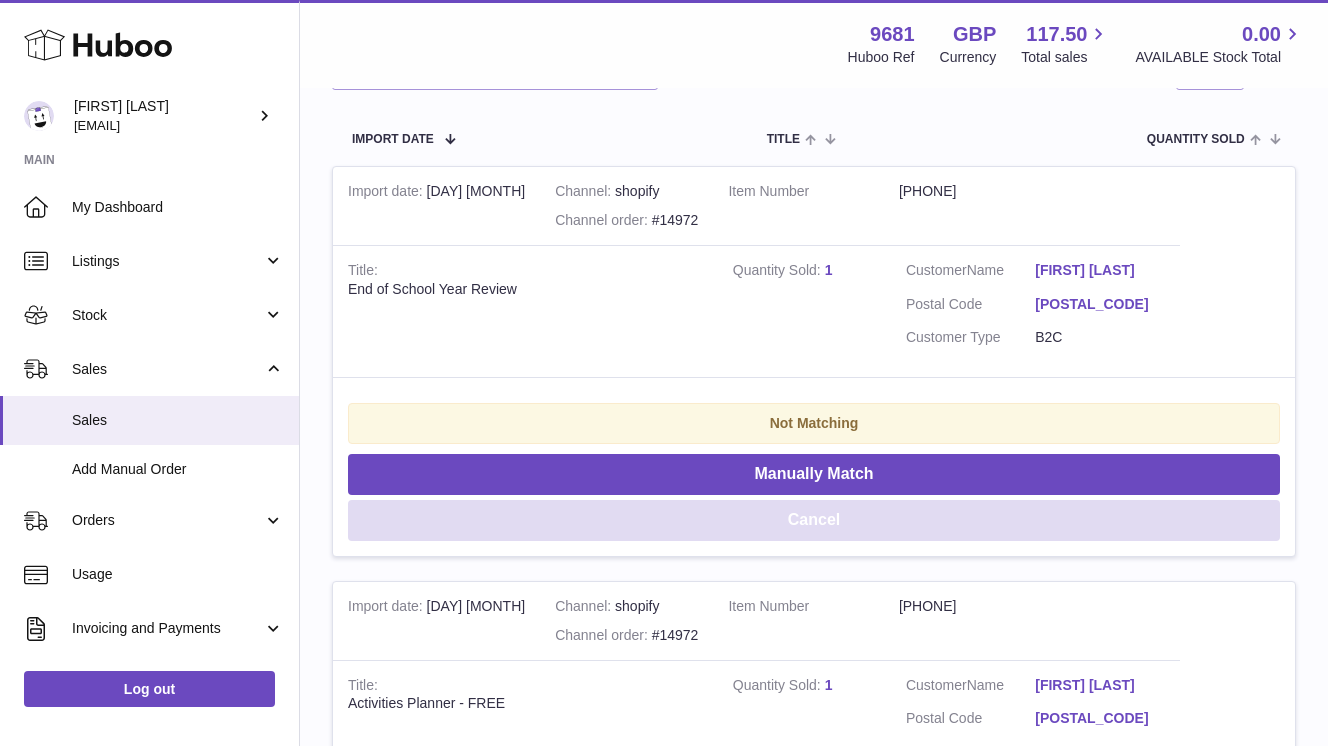 click on "Cancel" at bounding box center [814, 520] 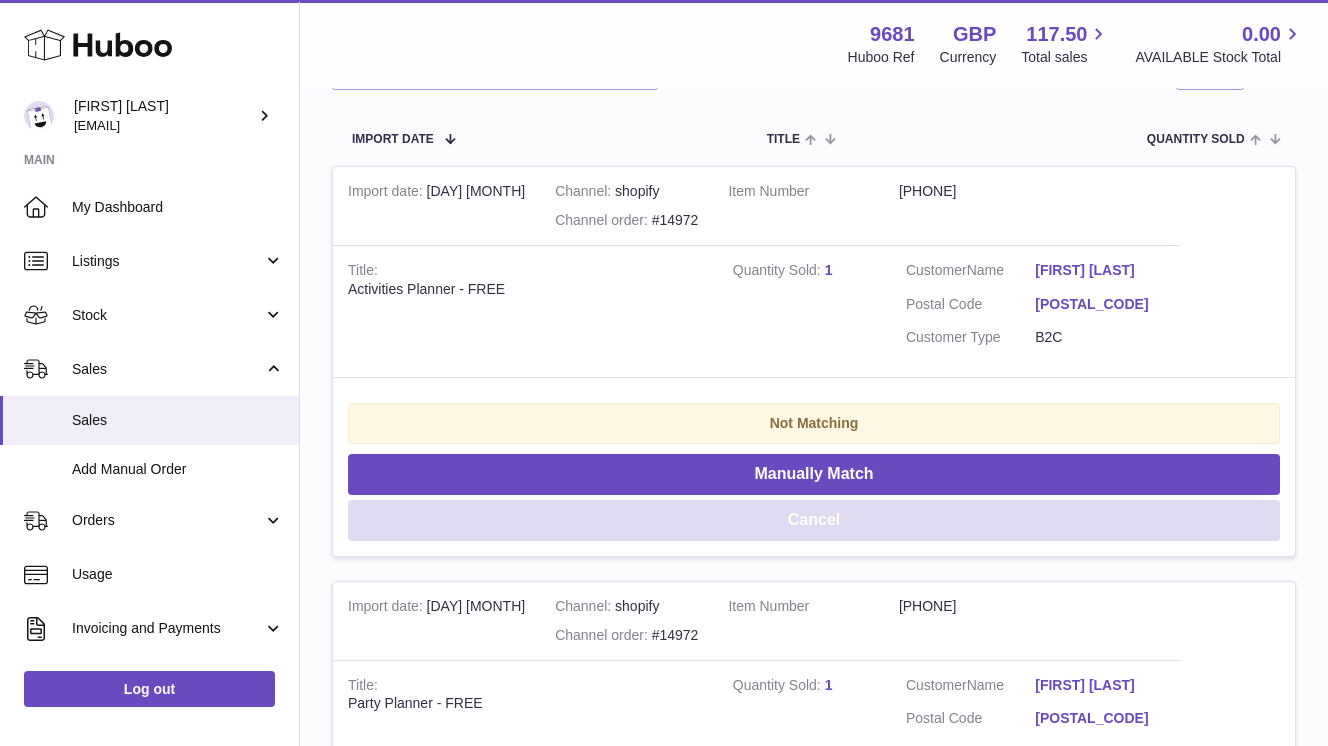 click on "Cancel" at bounding box center (814, 520) 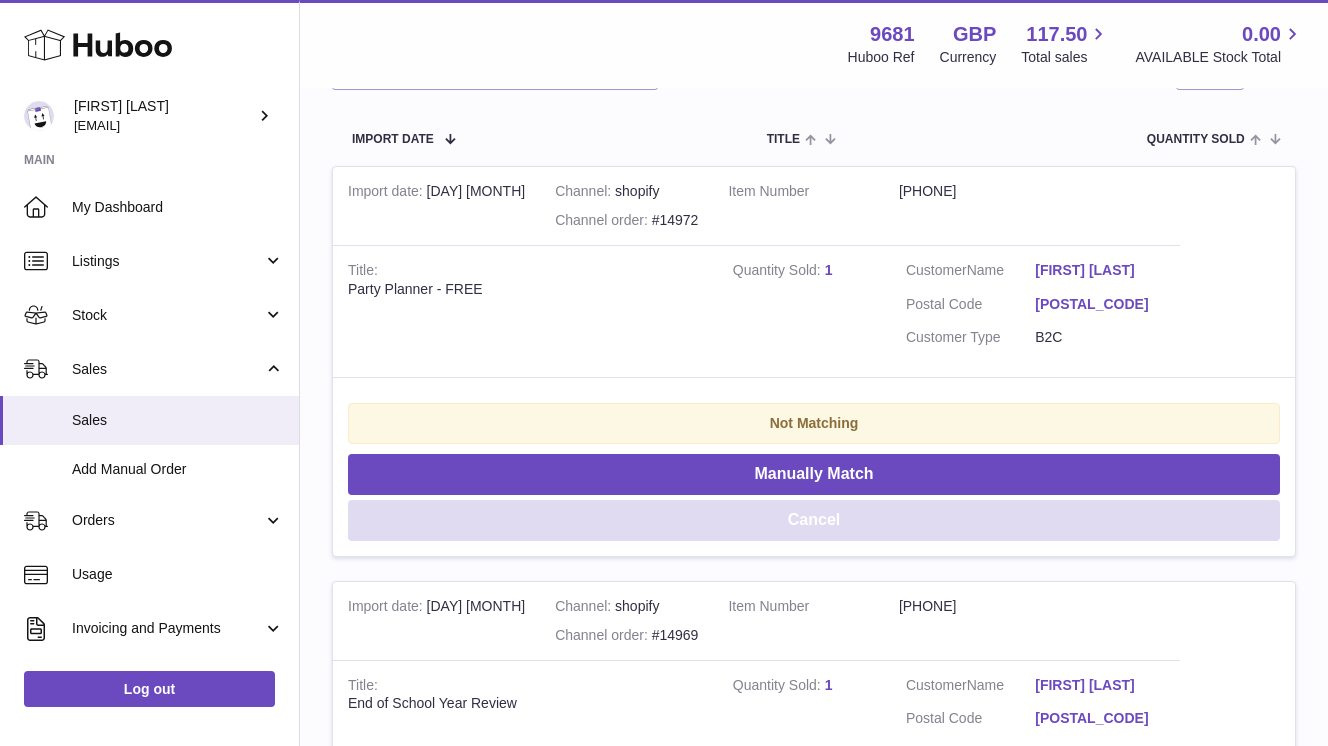 click on "Cancel" at bounding box center (814, 520) 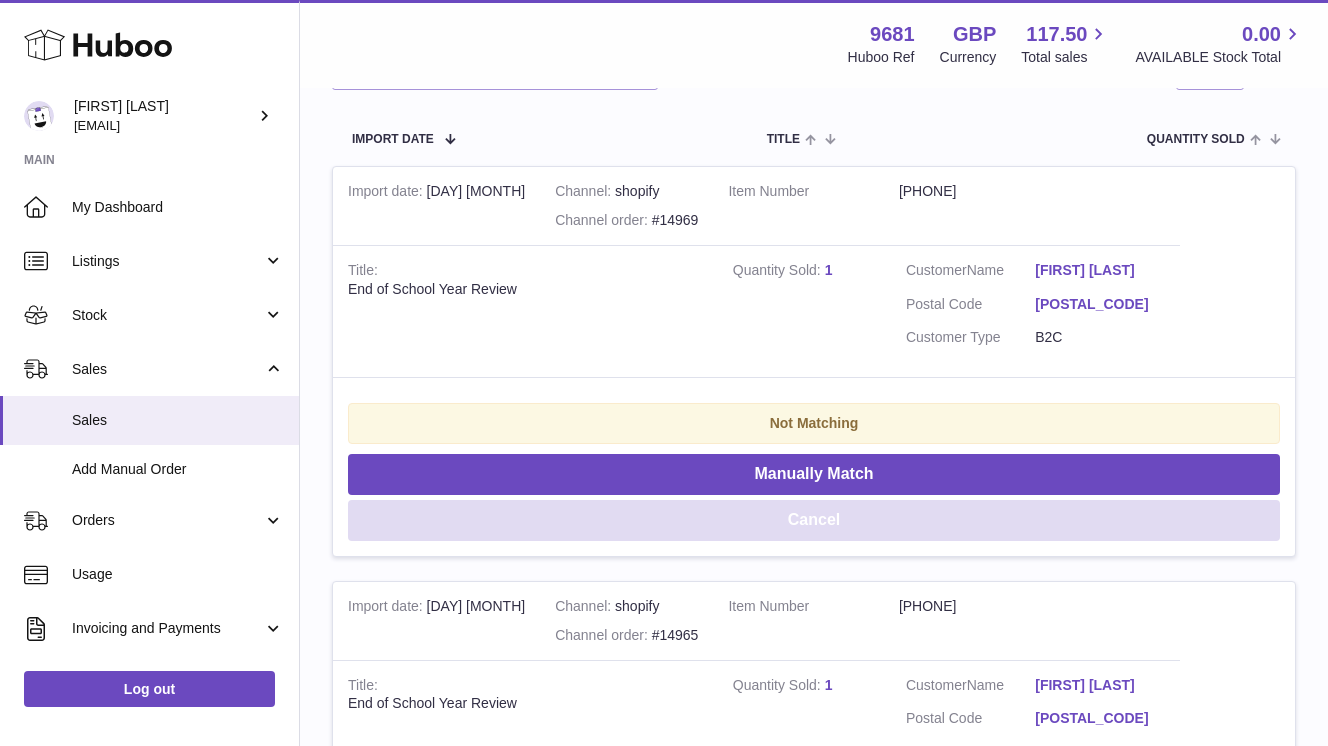 click on "Cancel" at bounding box center [814, 520] 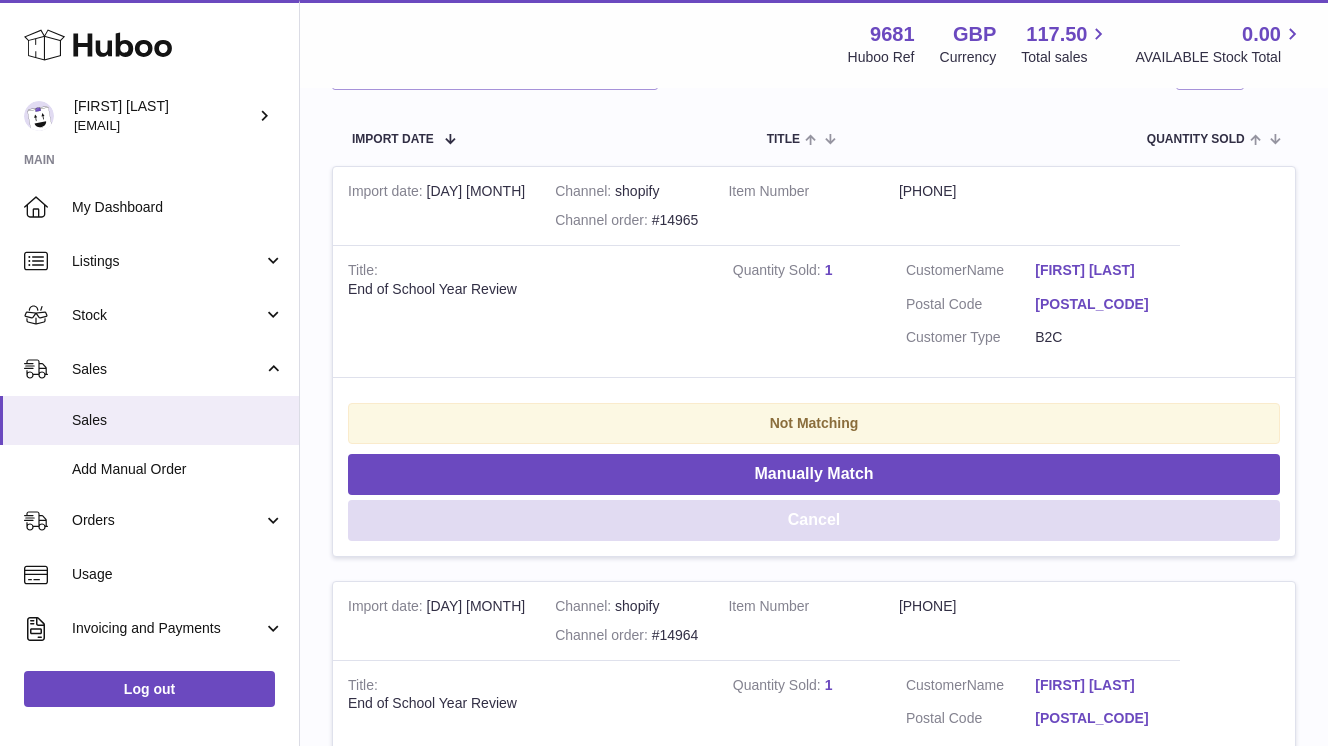click on "Cancel" at bounding box center (814, 520) 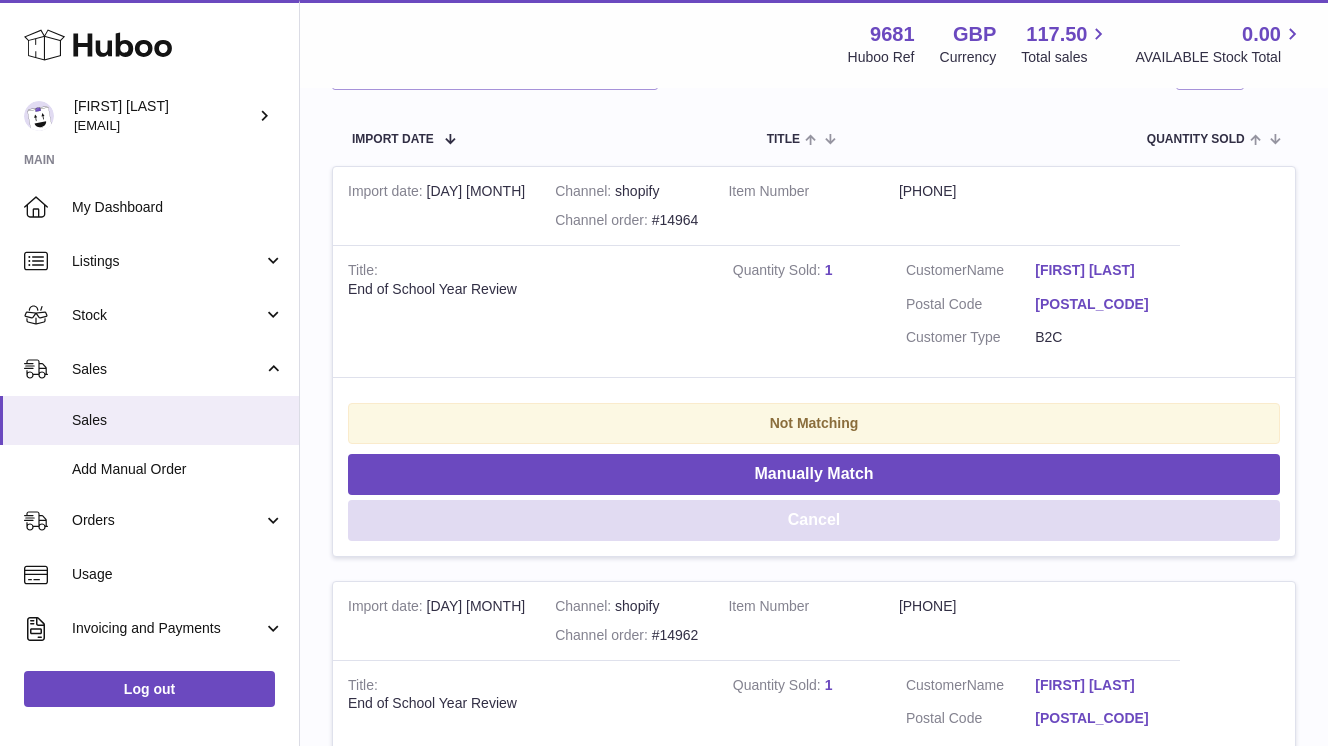 click on "Cancel" at bounding box center [814, 520] 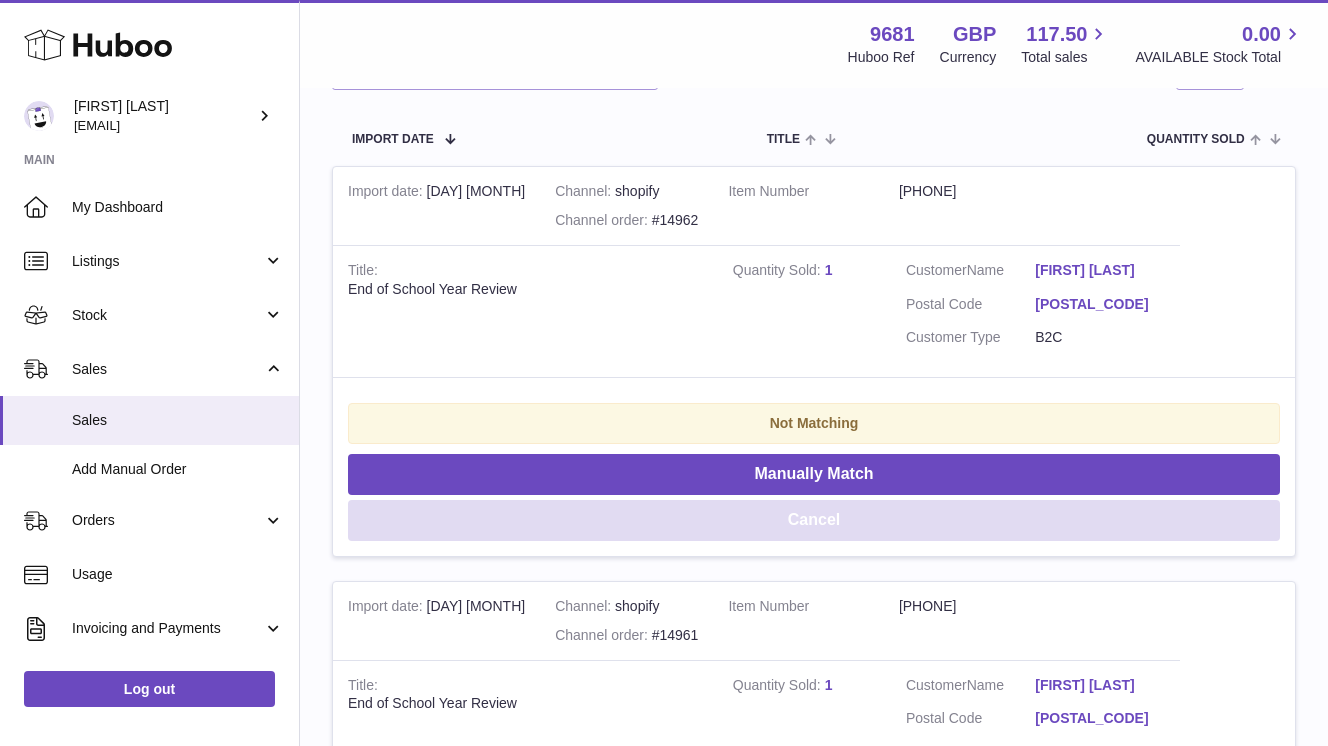 click on "Cancel" at bounding box center [814, 520] 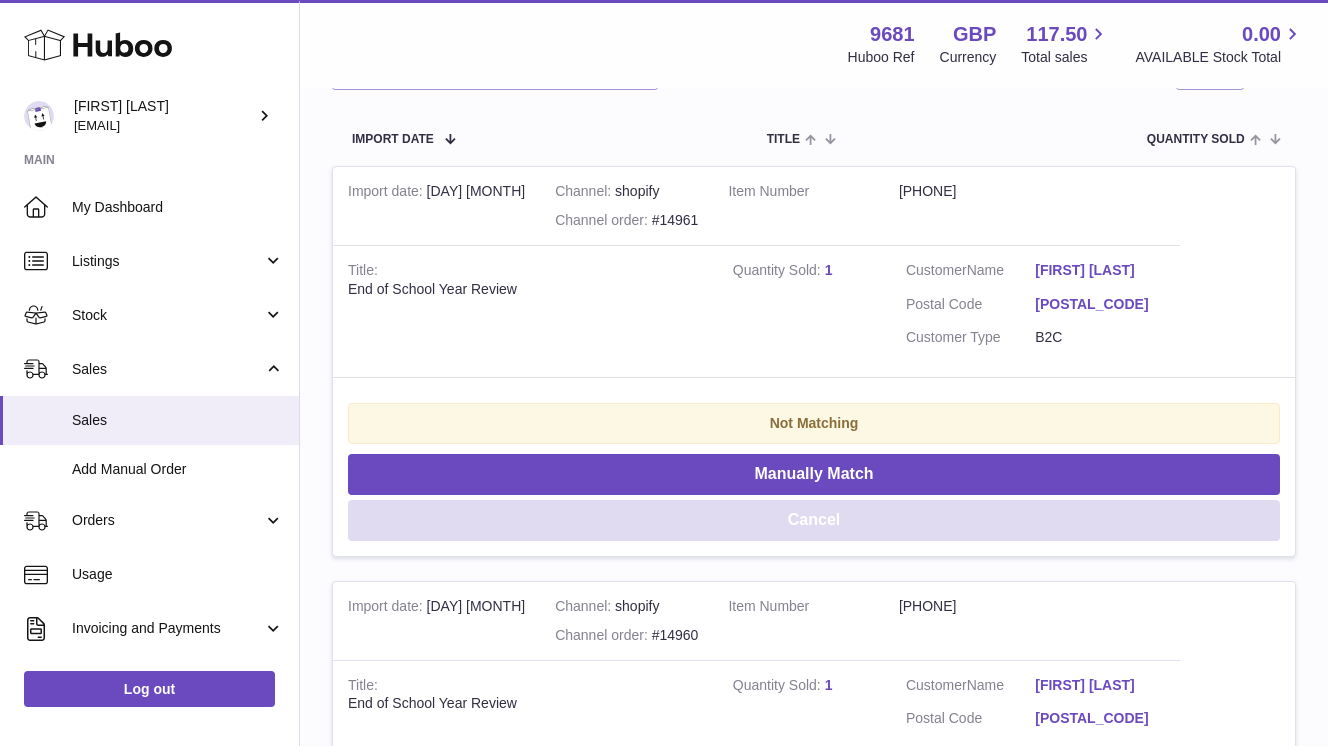 click on "Cancel" at bounding box center (814, 520) 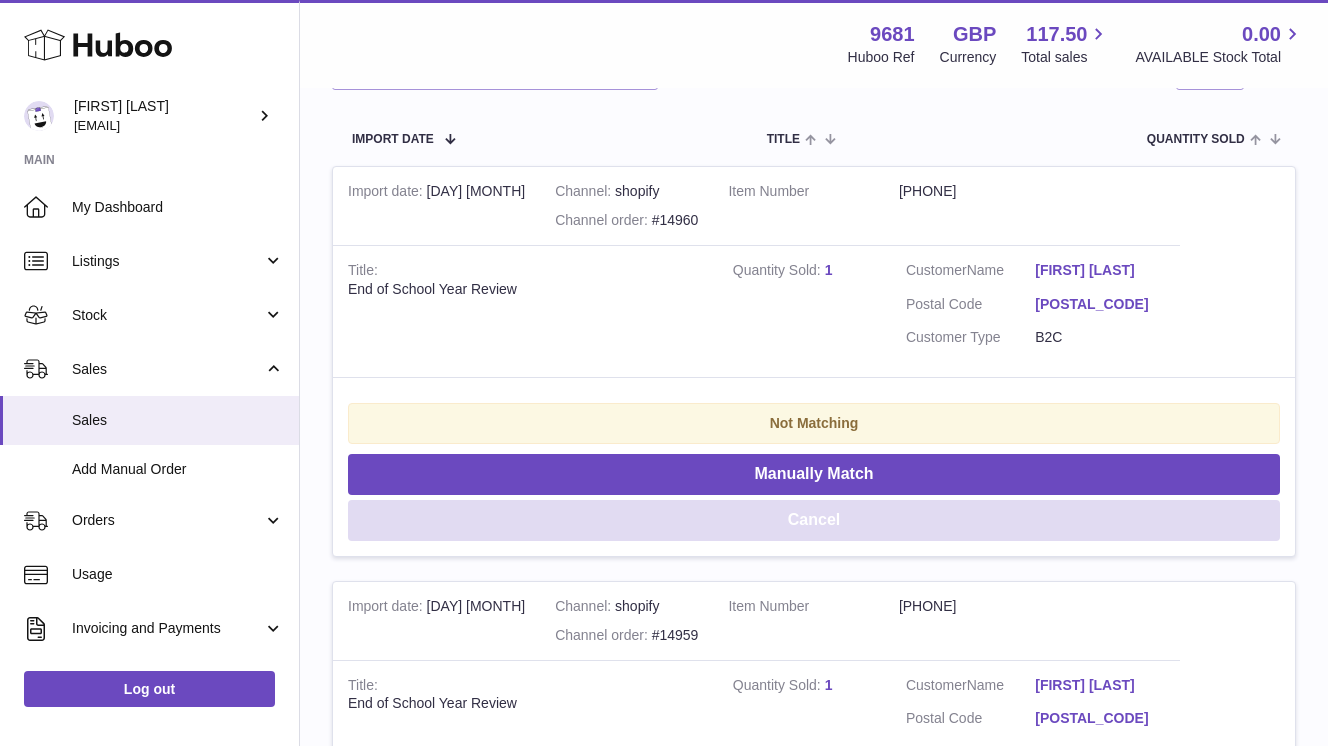 click on "Cancel" at bounding box center (814, 520) 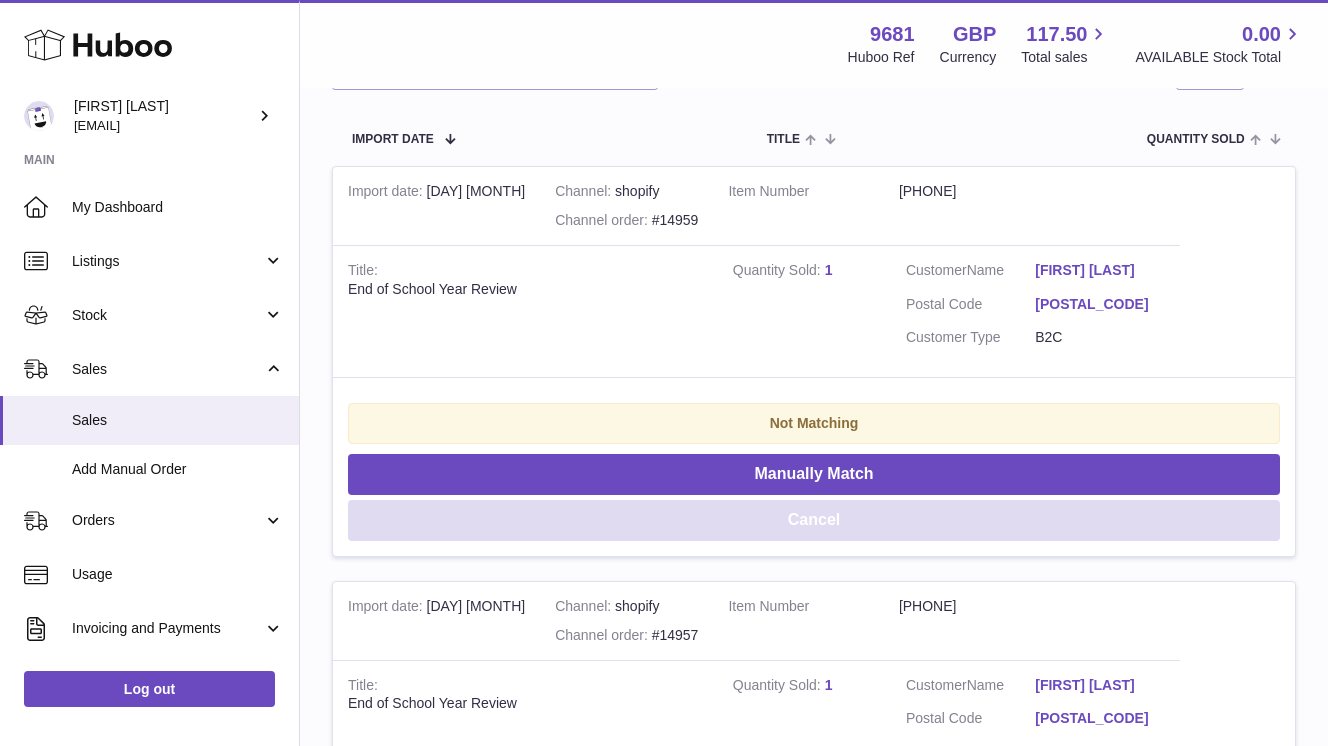 click on "Cancel" at bounding box center (814, 520) 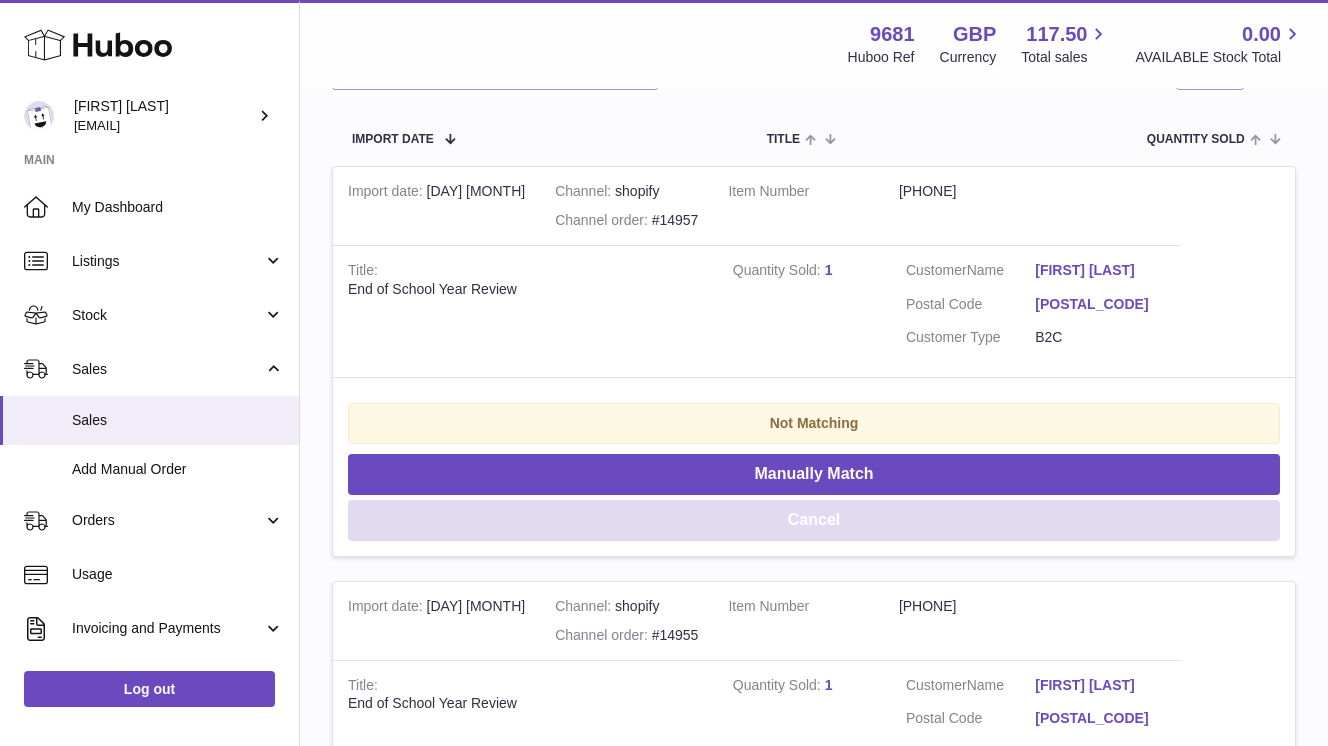 click on "Cancel" at bounding box center (814, 520) 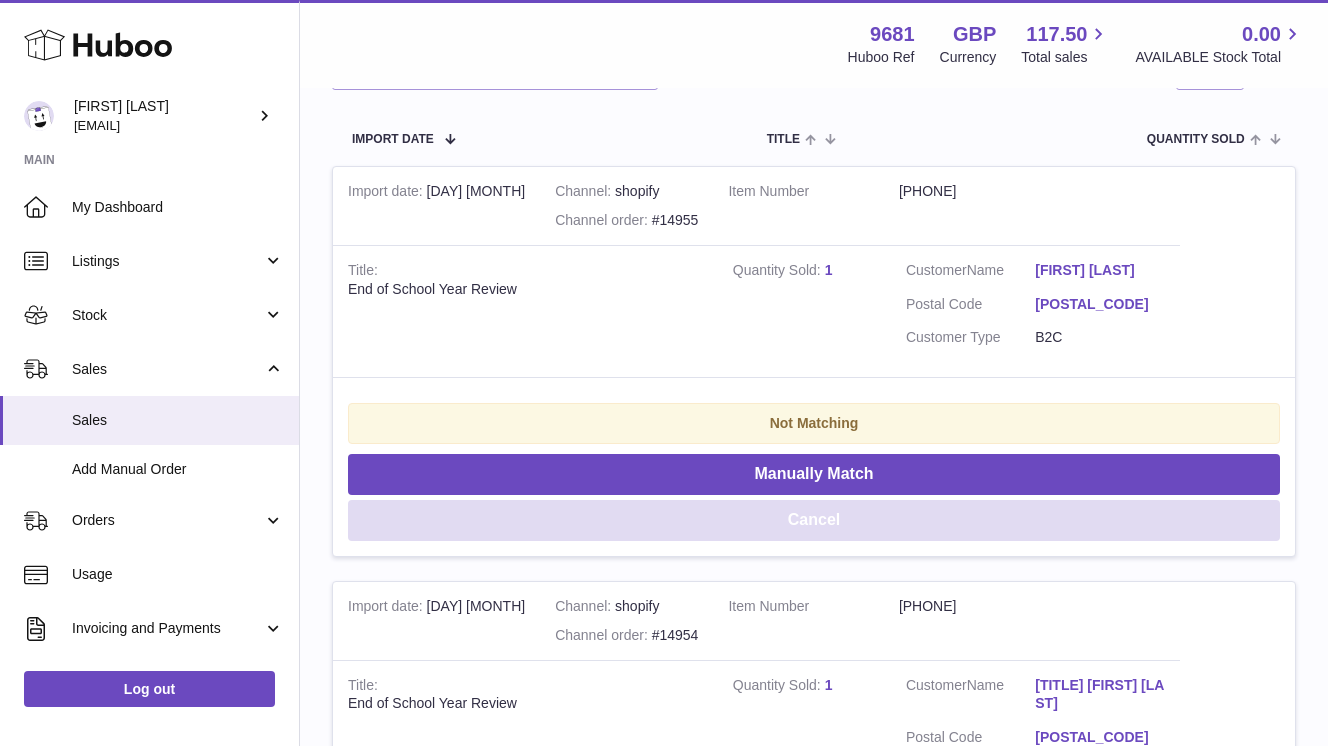 click on "Cancel" at bounding box center [814, 520] 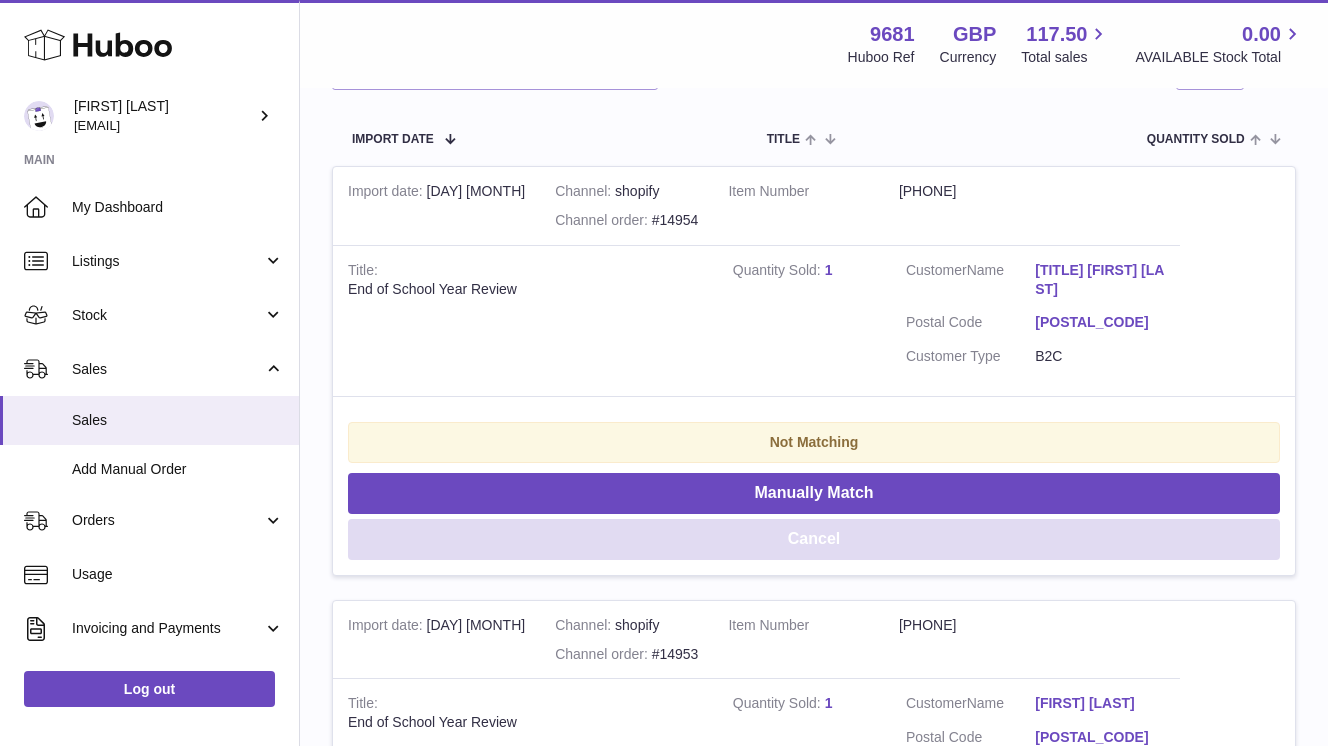 click on "Cancel" at bounding box center (814, 539) 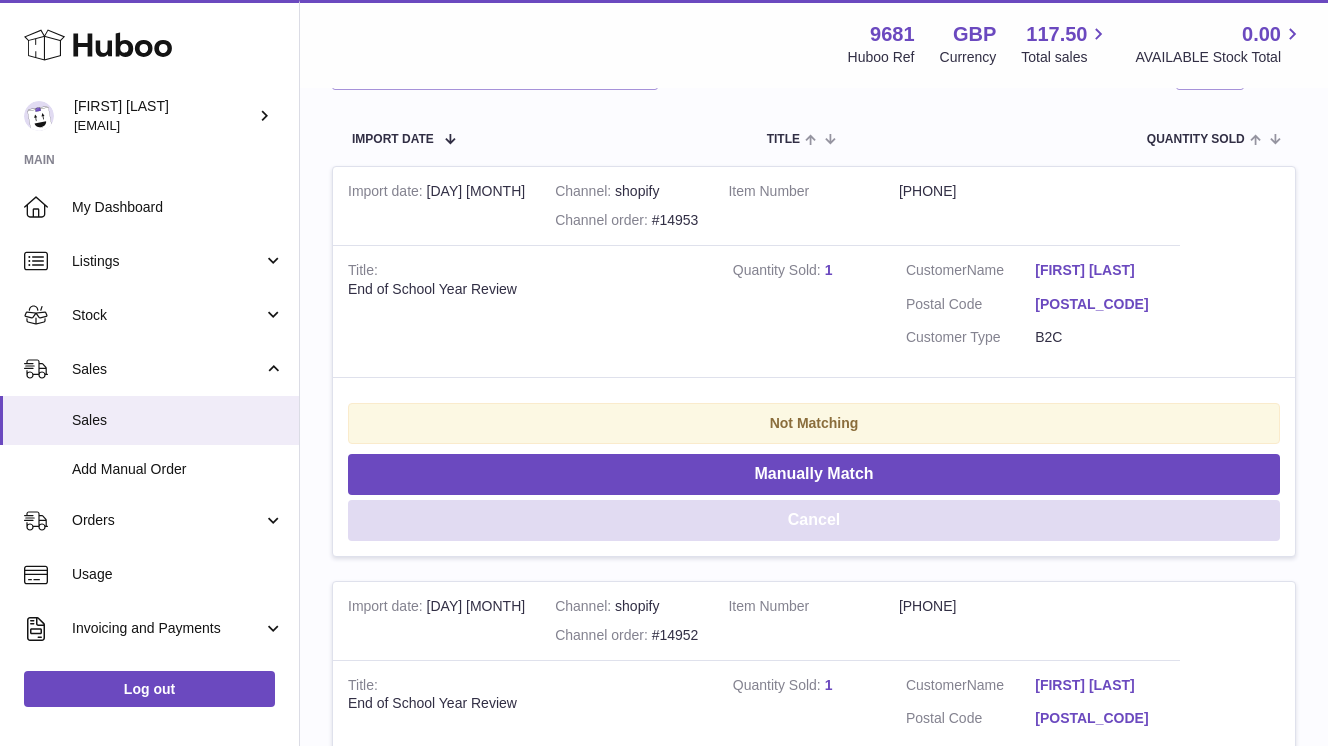 click on "Cancel" at bounding box center [814, 520] 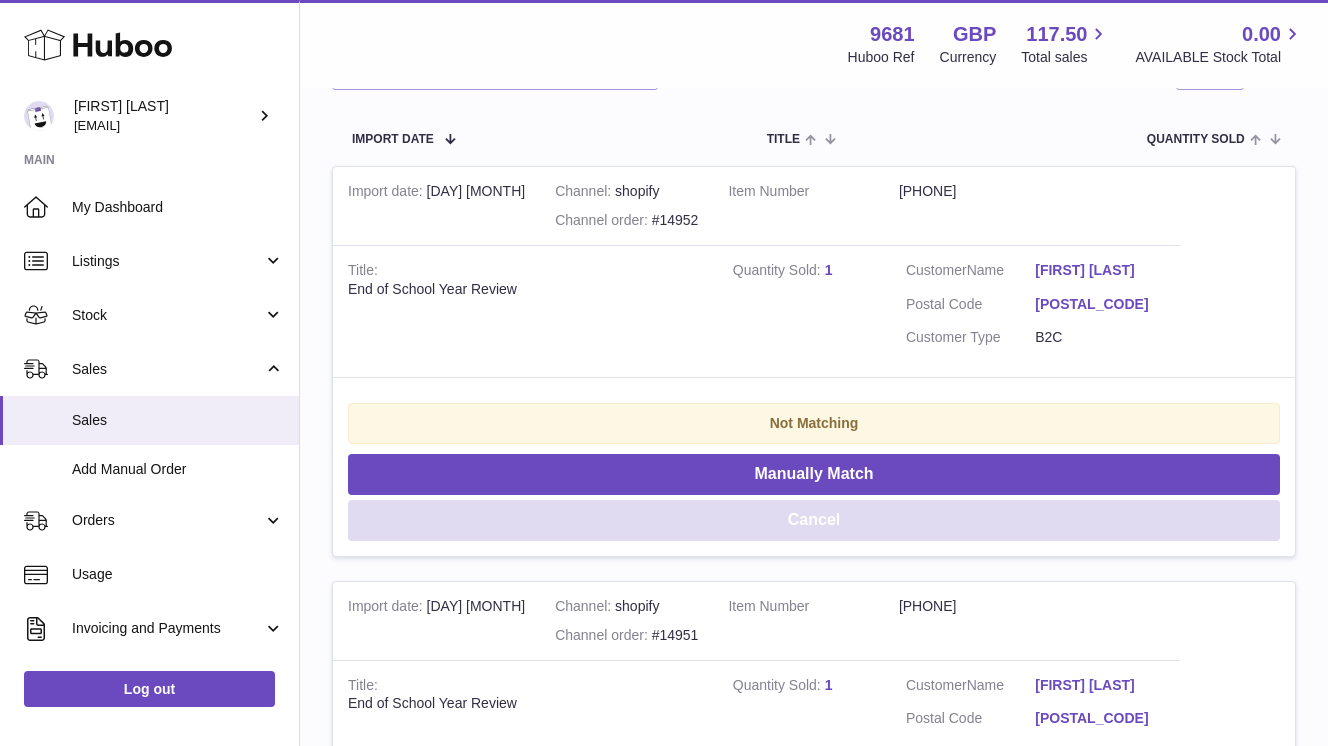 click on "Cancel" at bounding box center [814, 520] 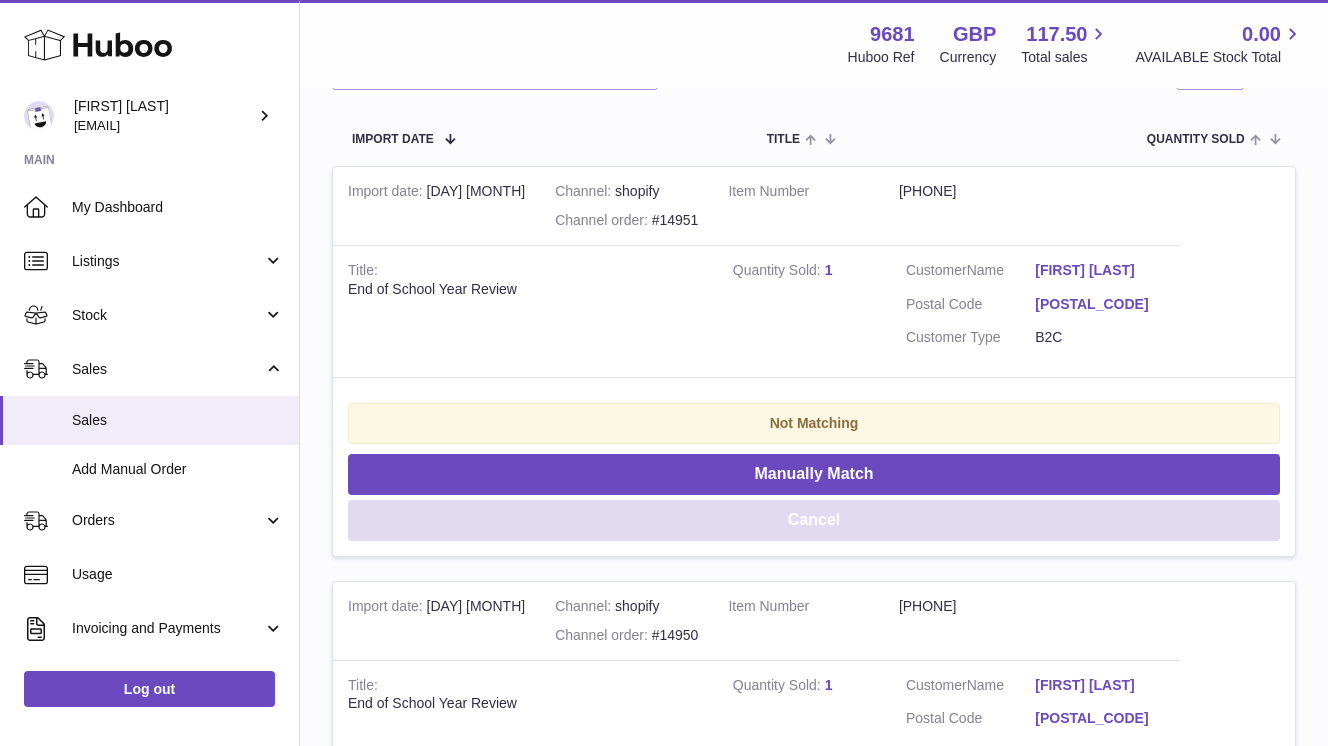 click on "Cancel" at bounding box center (814, 520) 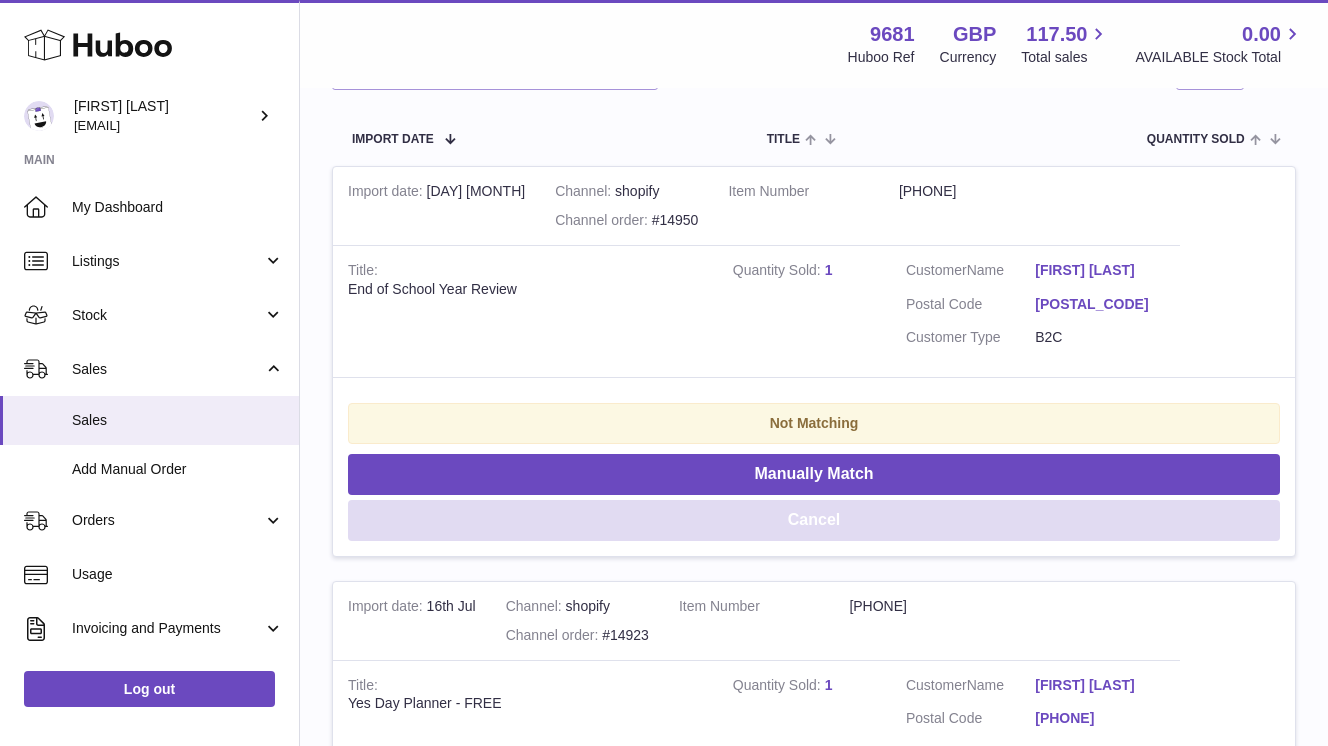click on "Cancel" at bounding box center [814, 520] 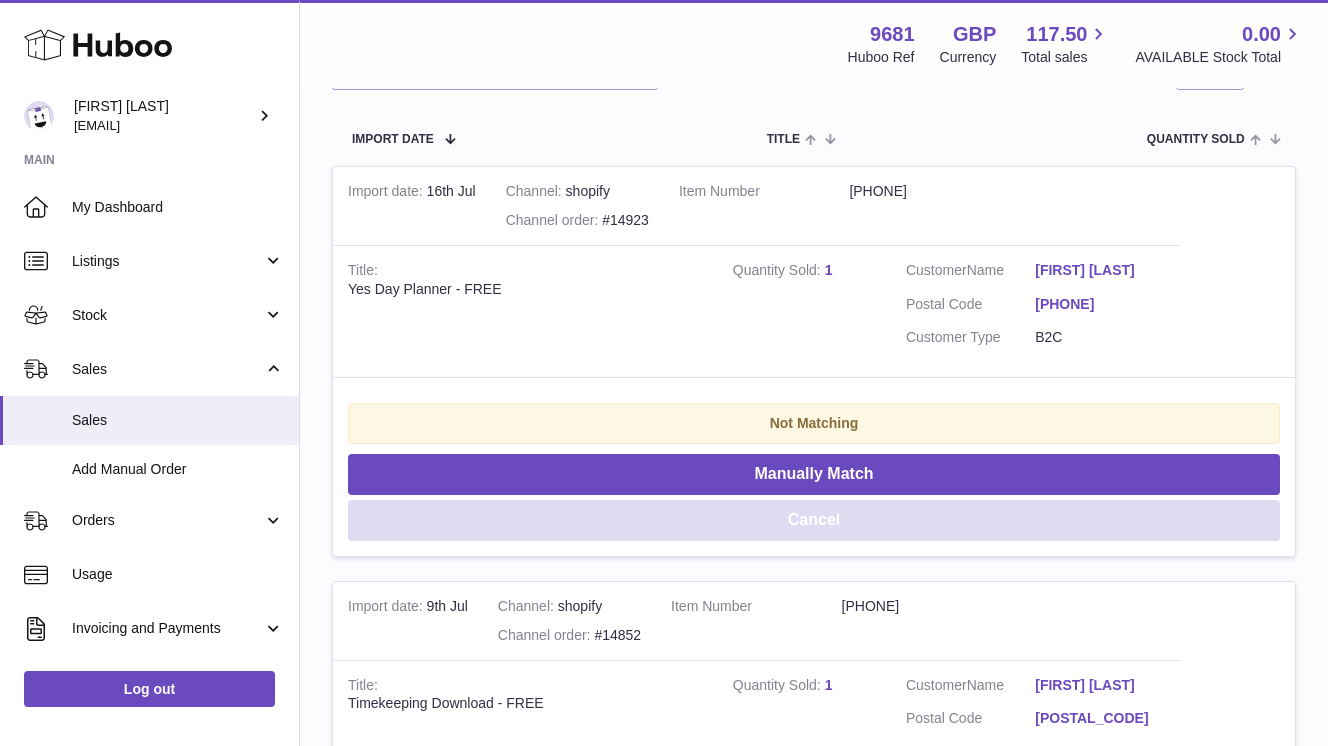 click on "Cancel" at bounding box center [814, 520] 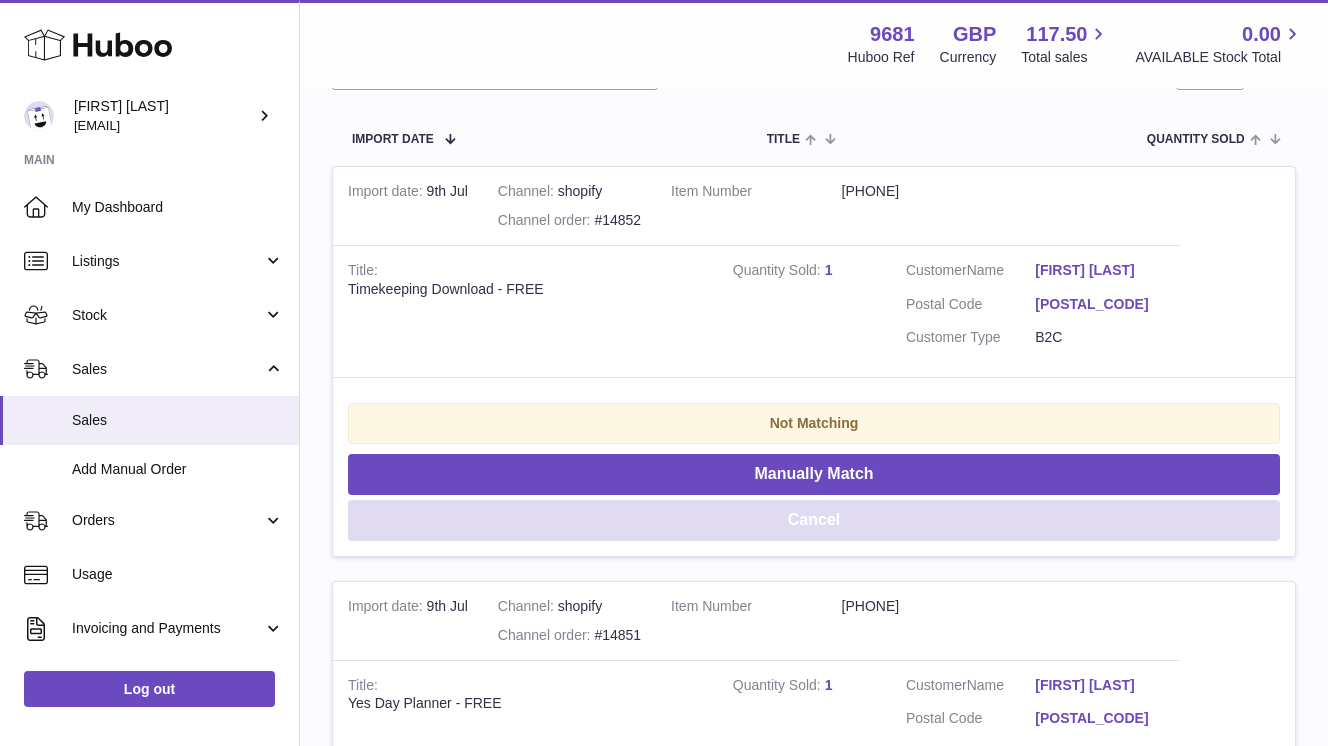click on "Cancel" at bounding box center [814, 520] 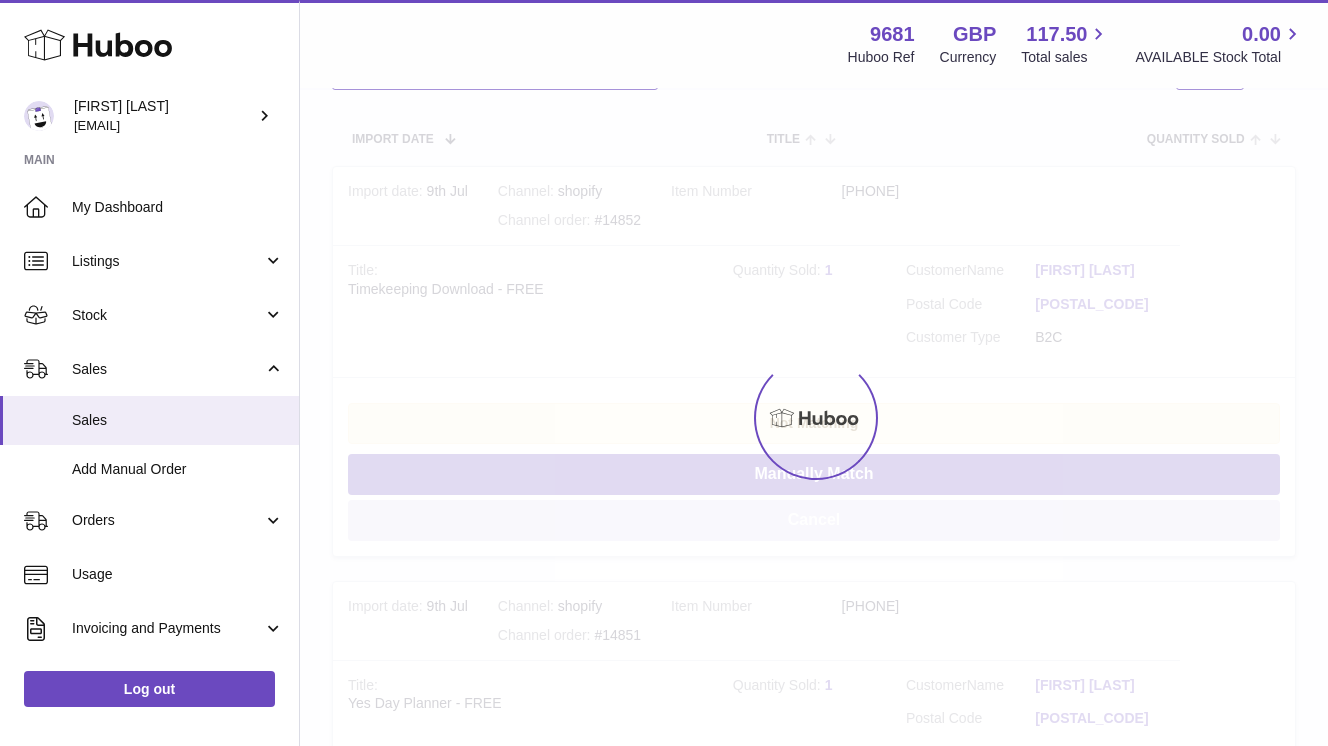 scroll, scrollTop: 340, scrollLeft: 0, axis: vertical 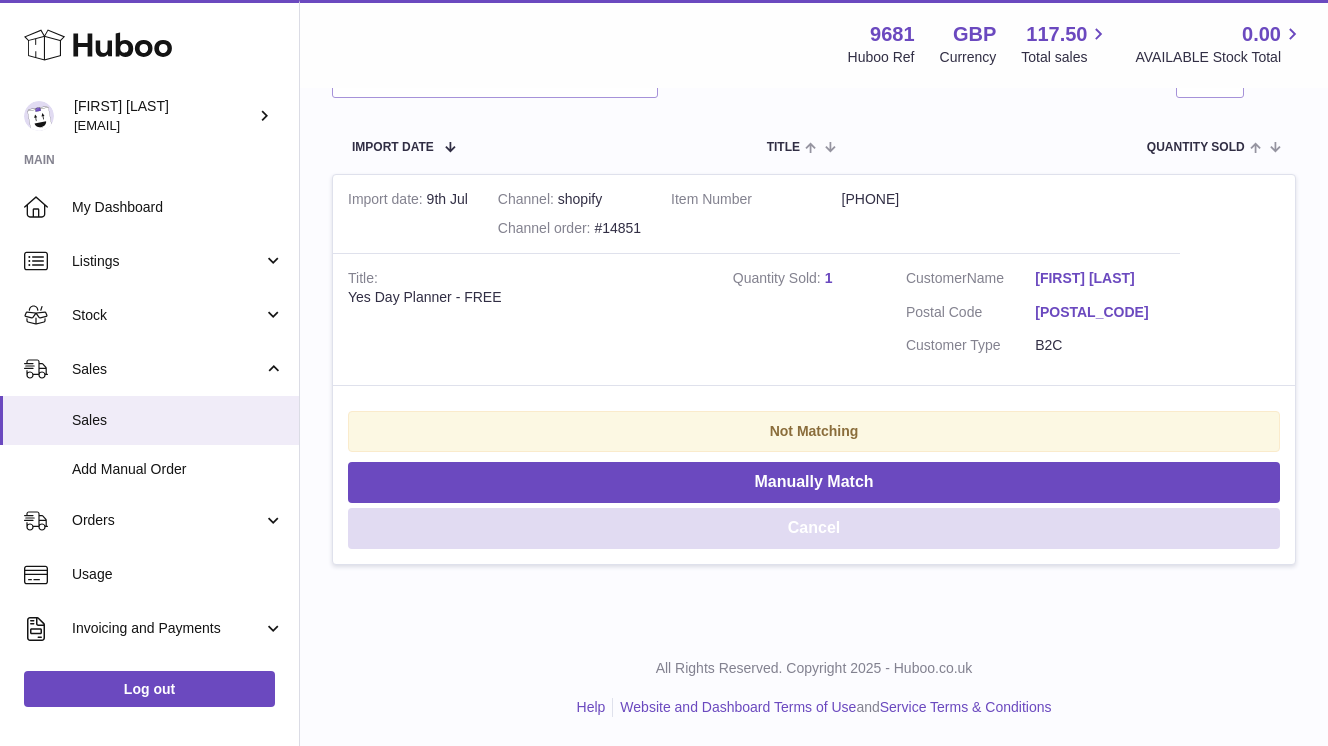 click on "Cancel" at bounding box center (814, 528) 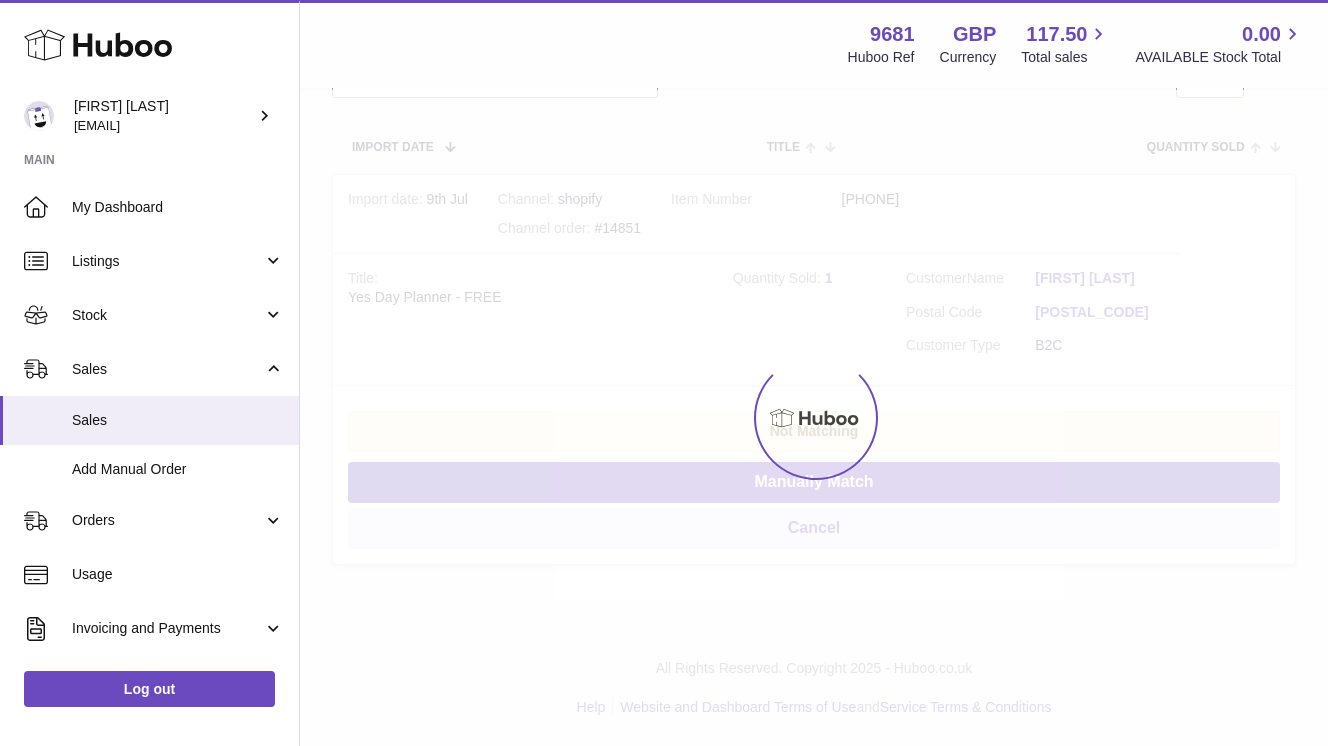 scroll, scrollTop: 0, scrollLeft: 0, axis: both 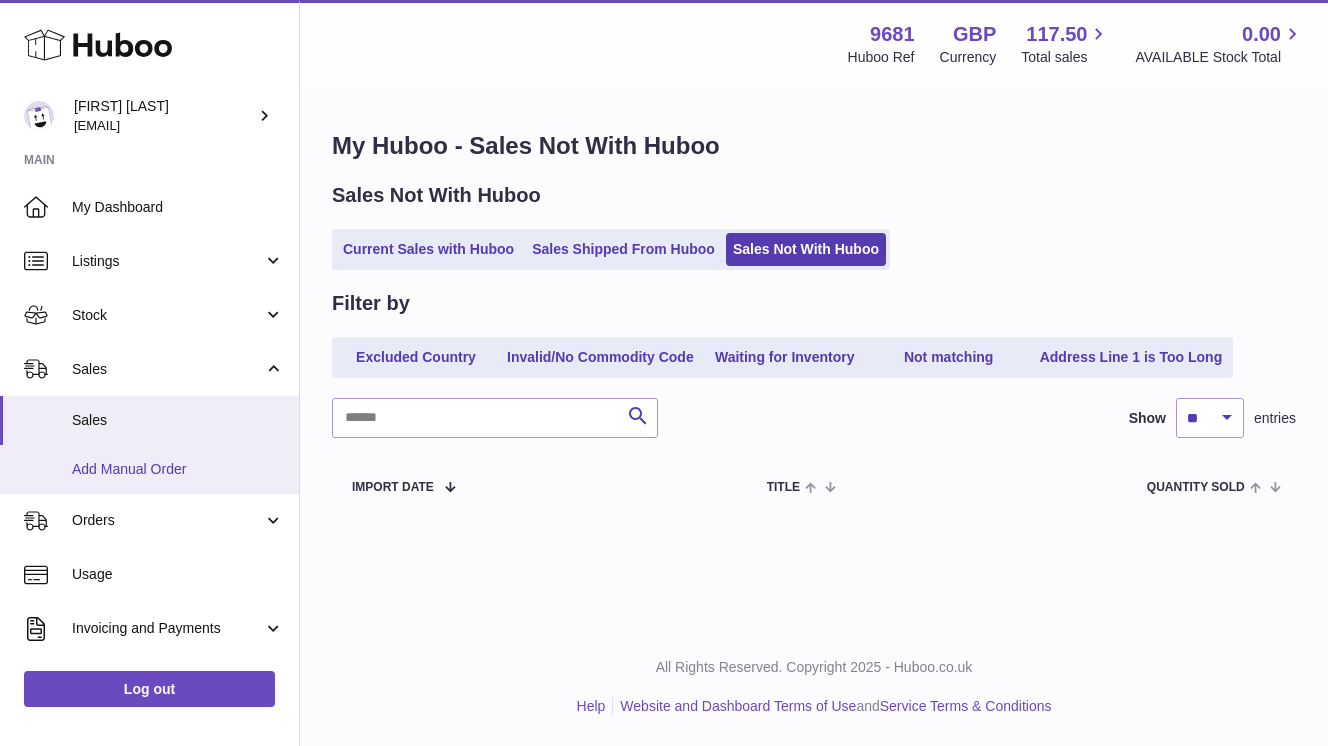 click on "Add Manual Order" at bounding box center [178, 469] 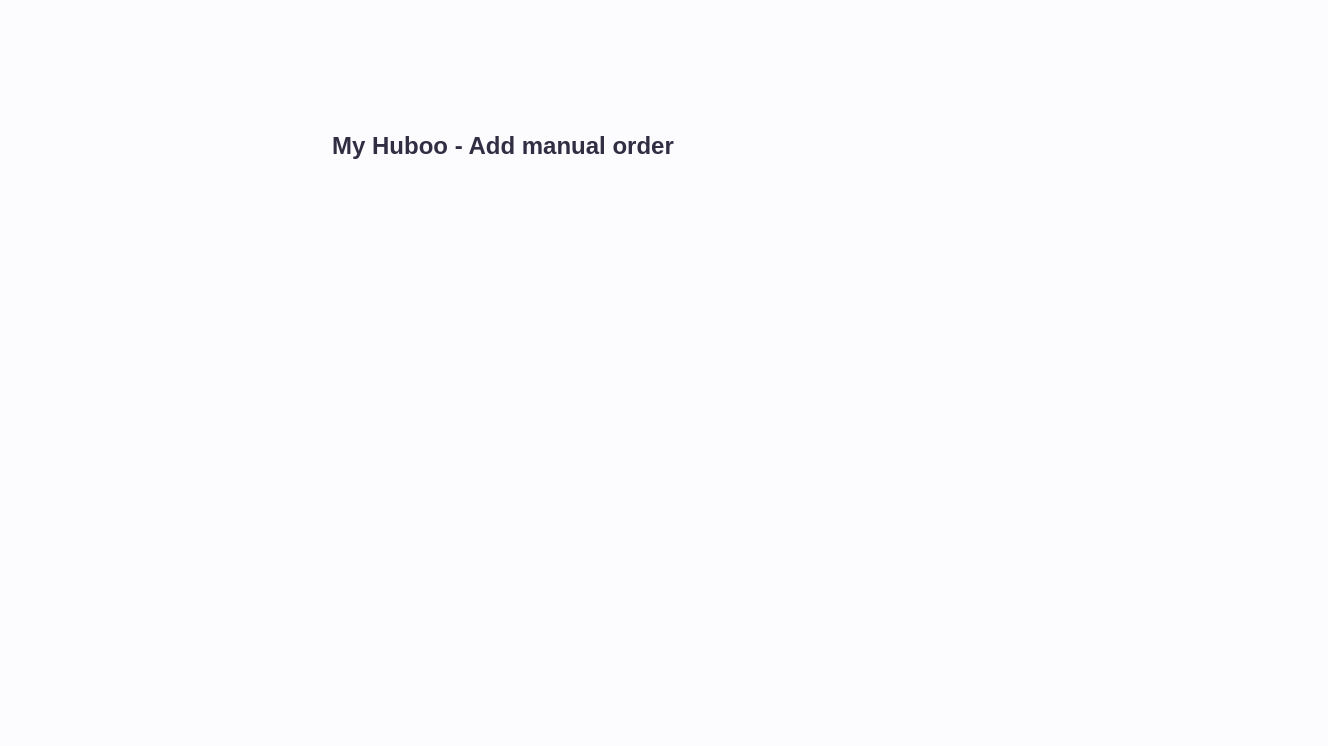scroll, scrollTop: 0, scrollLeft: 0, axis: both 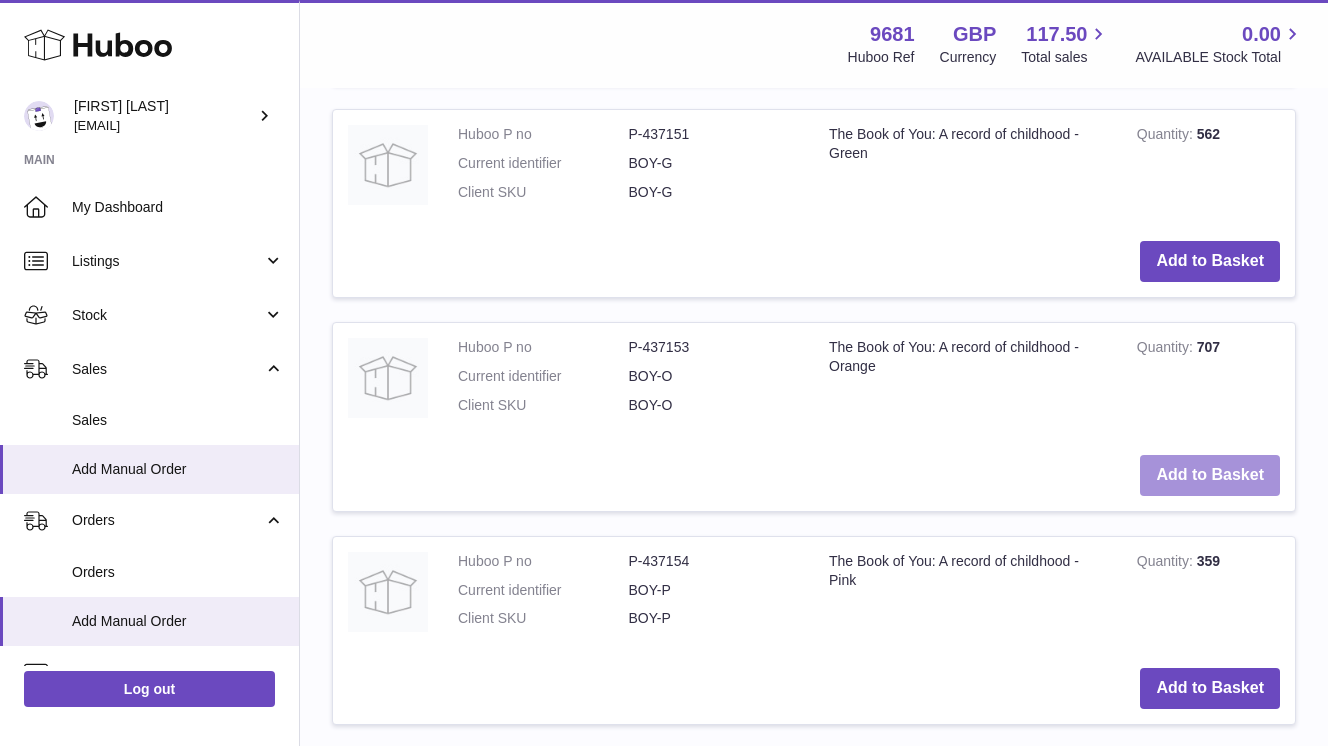 click on "Add to Basket" at bounding box center (1210, 475) 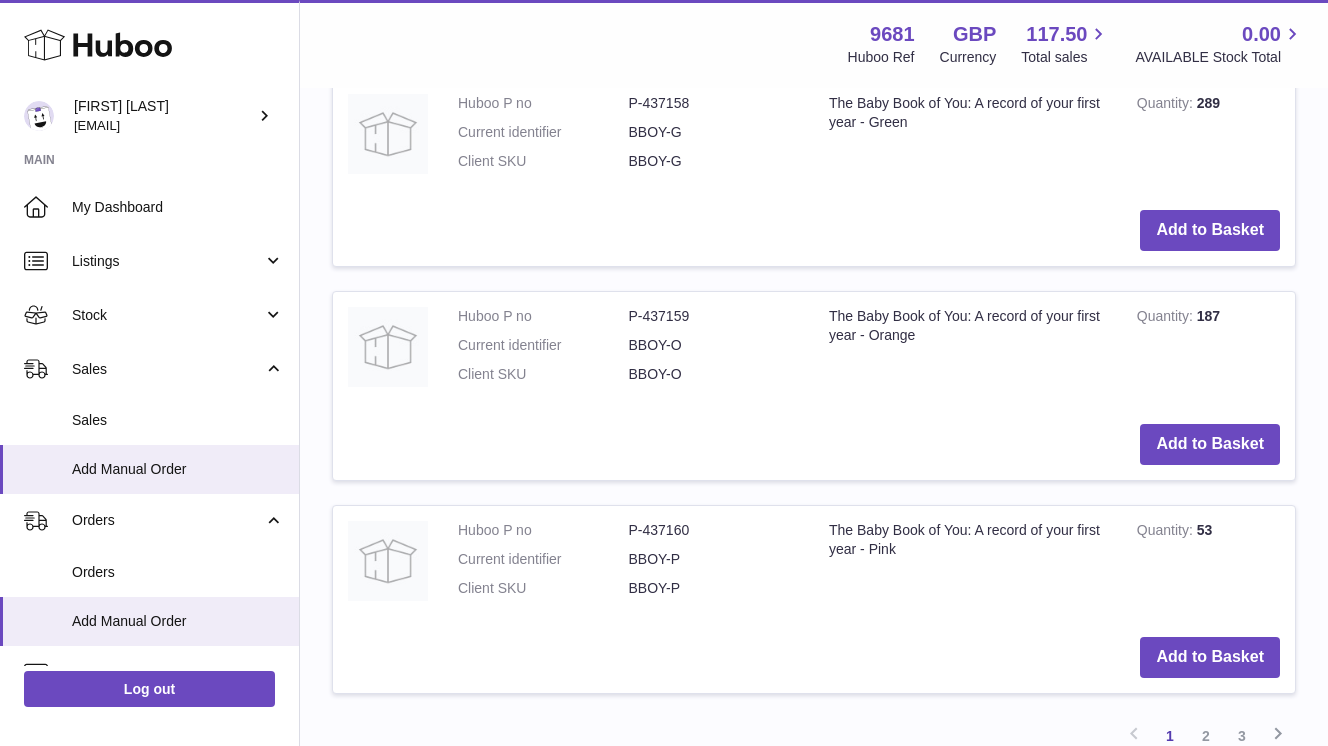 scroll, scrollTop: 2269, scrollLeft: 0, axis: vertical 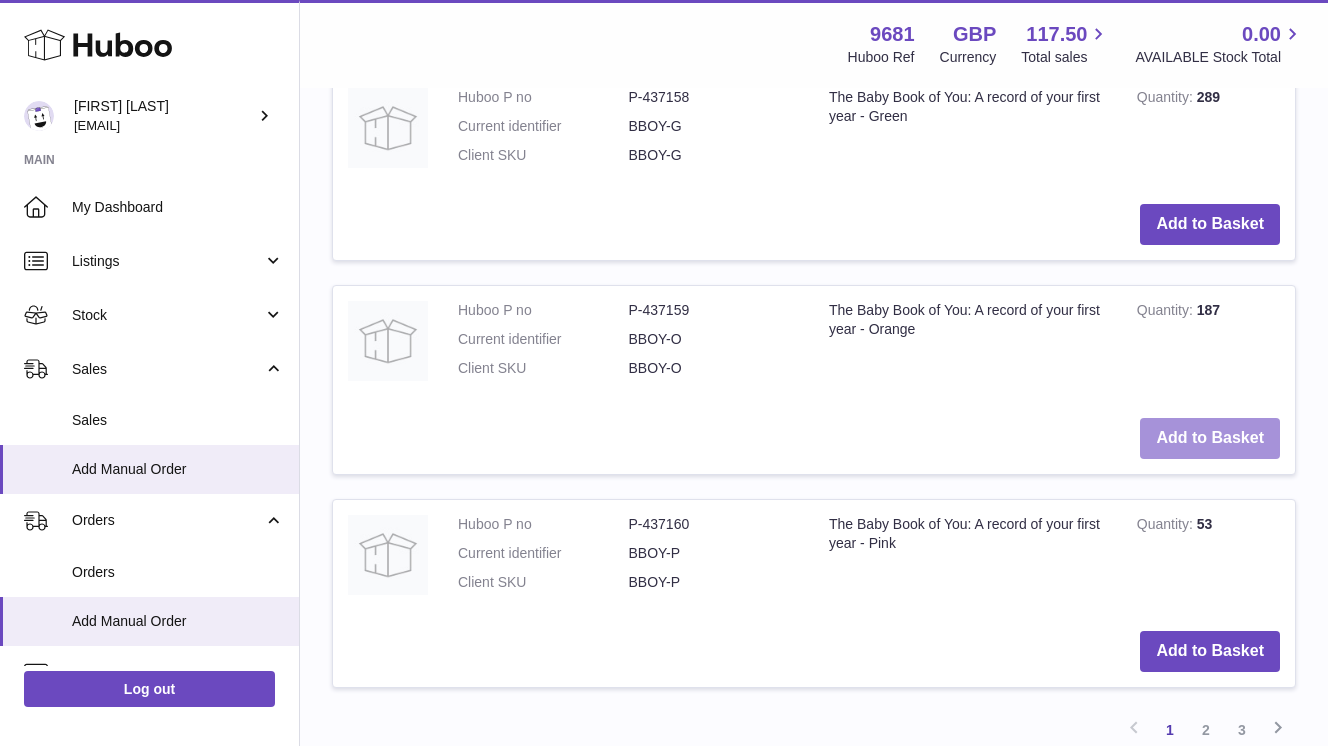 click on "Add to Basket" at bounding box center [1210, 438] 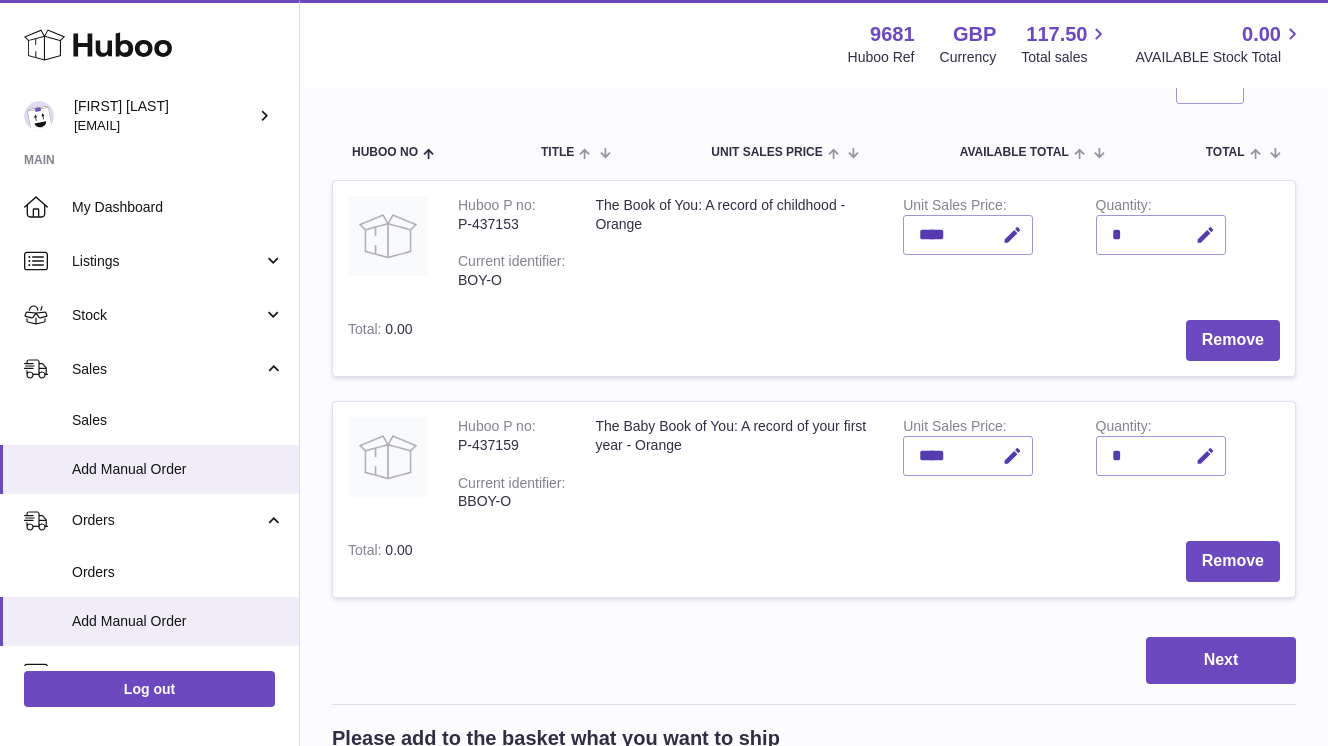scroll, scrollTop: 187, scrollLeft: 0, axis: vertical 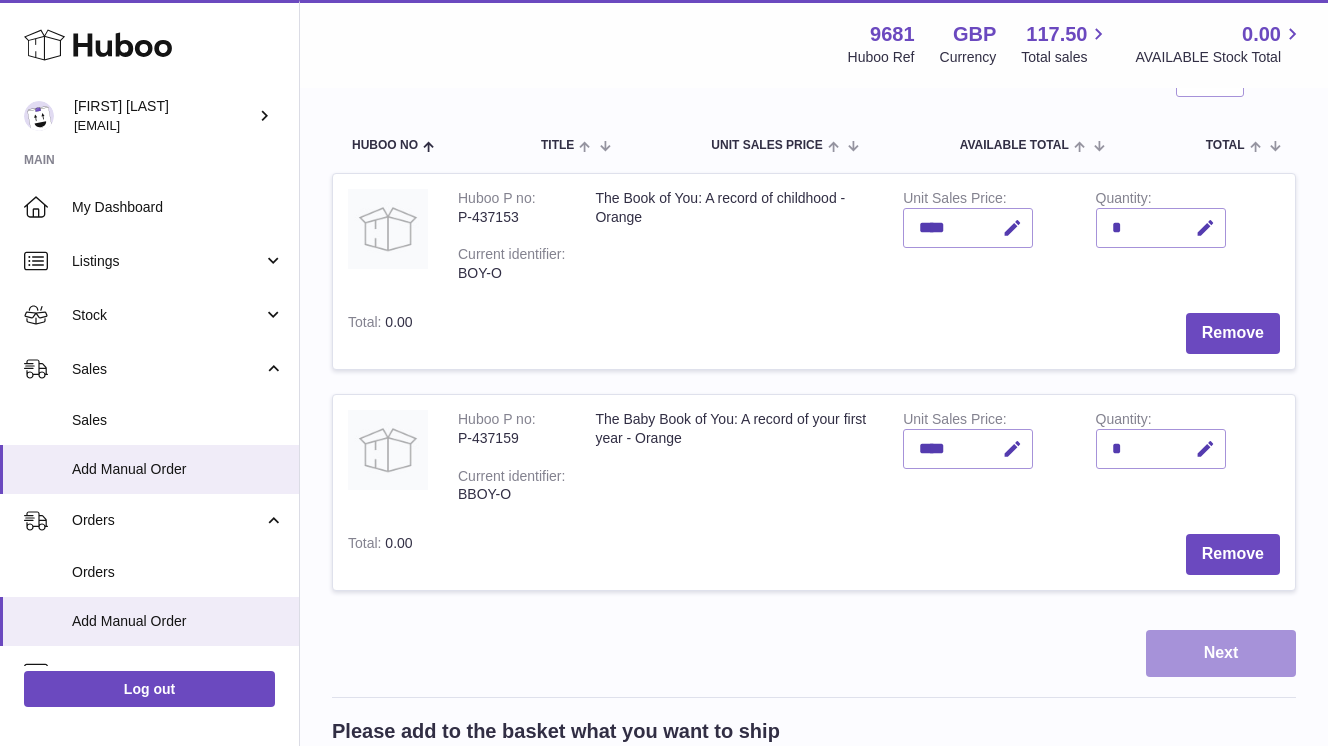 click on "Next" at bounding box center (1221, 653) 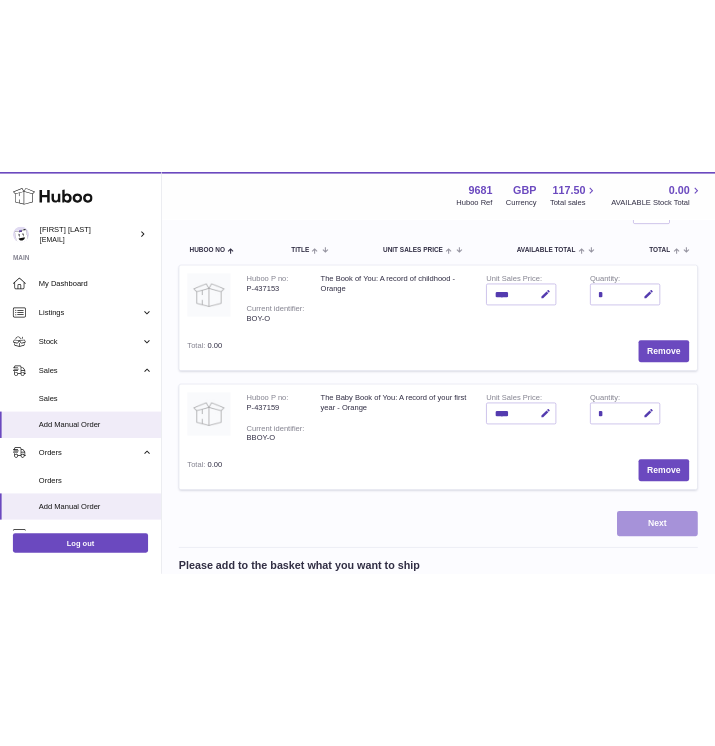 scroll, scrollTop: 0, scrollLeft: 0, axis: both 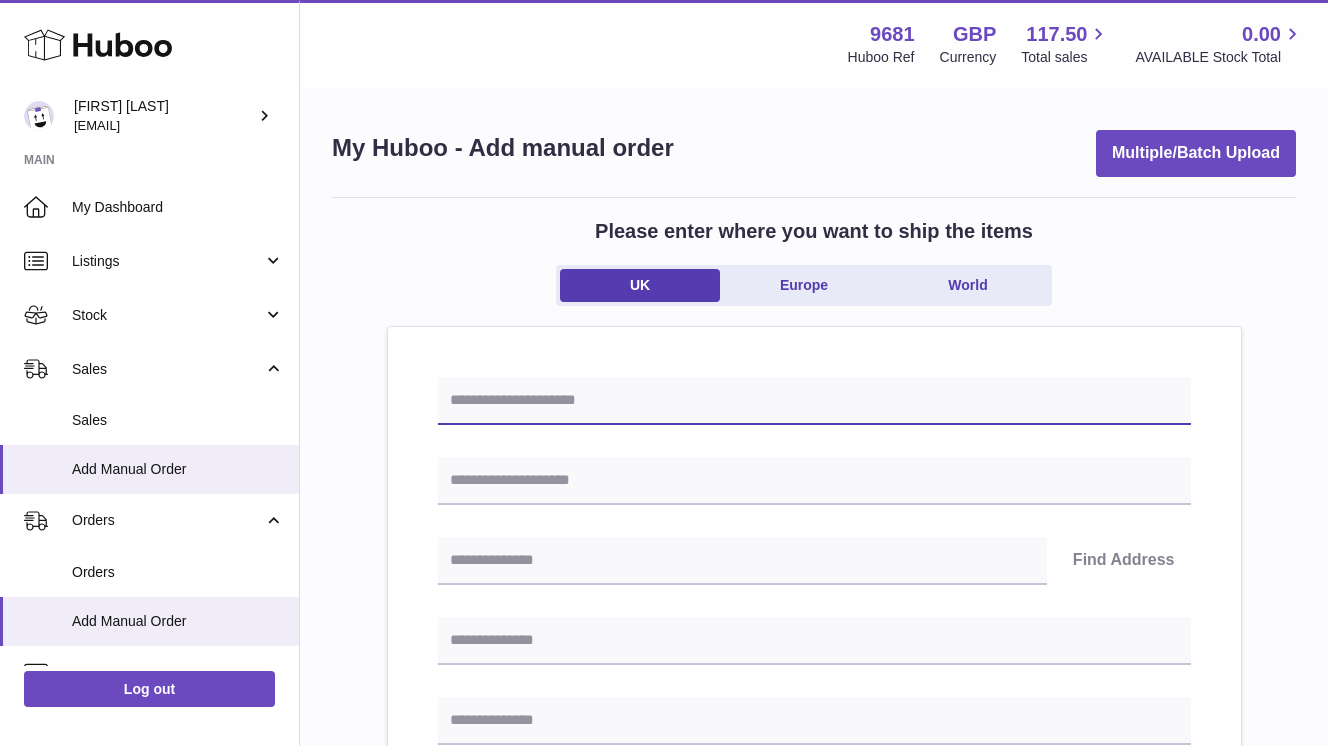 click at bounding box center [814, 401] 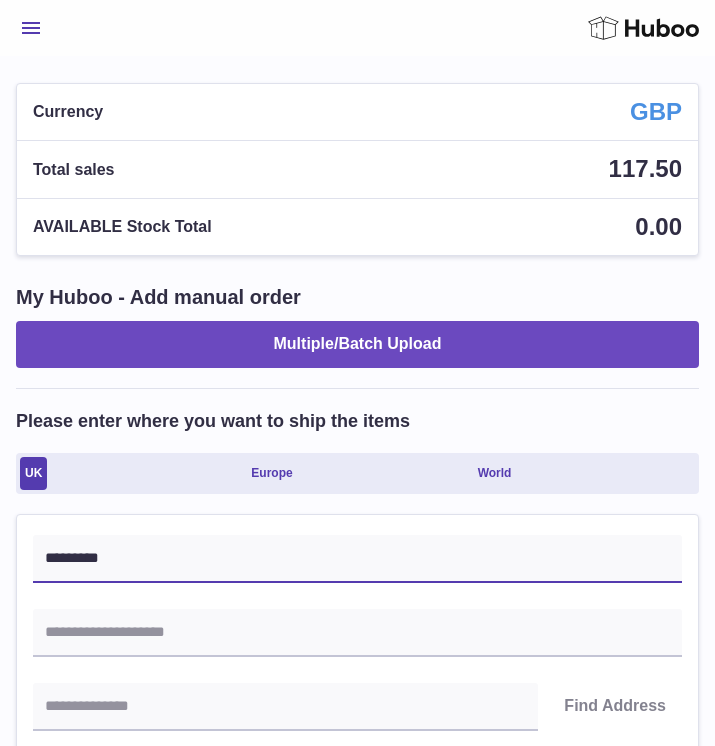 type on "*********" 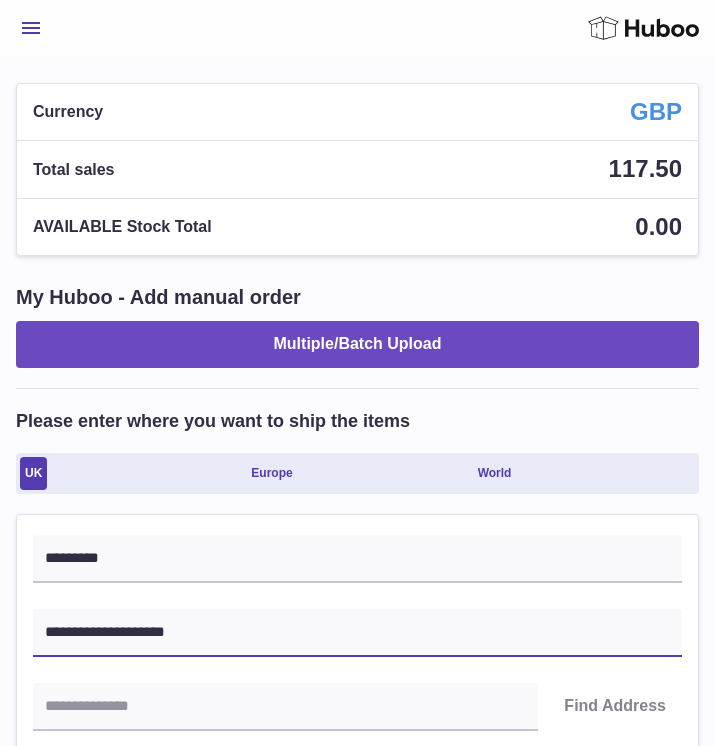 type on "**********" 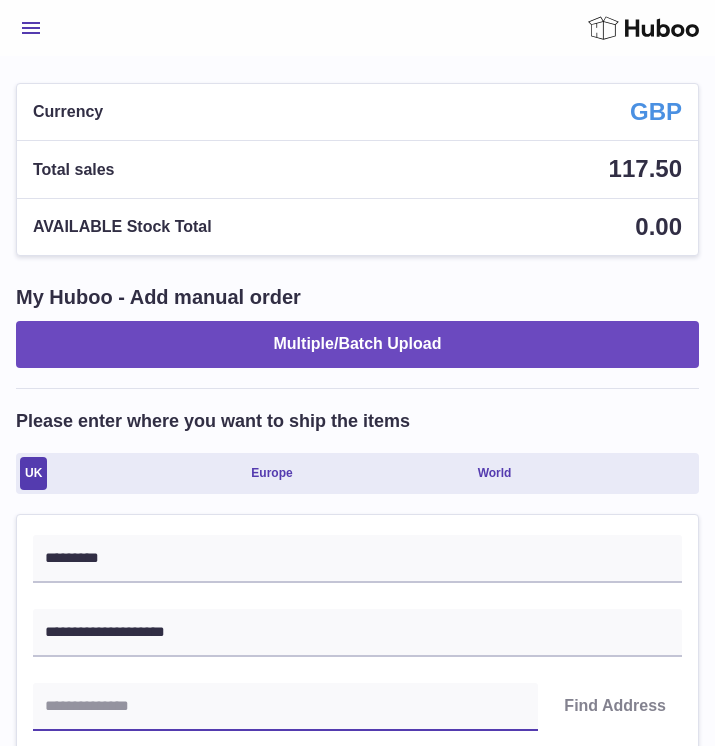 click at bounding box center [285, 707] 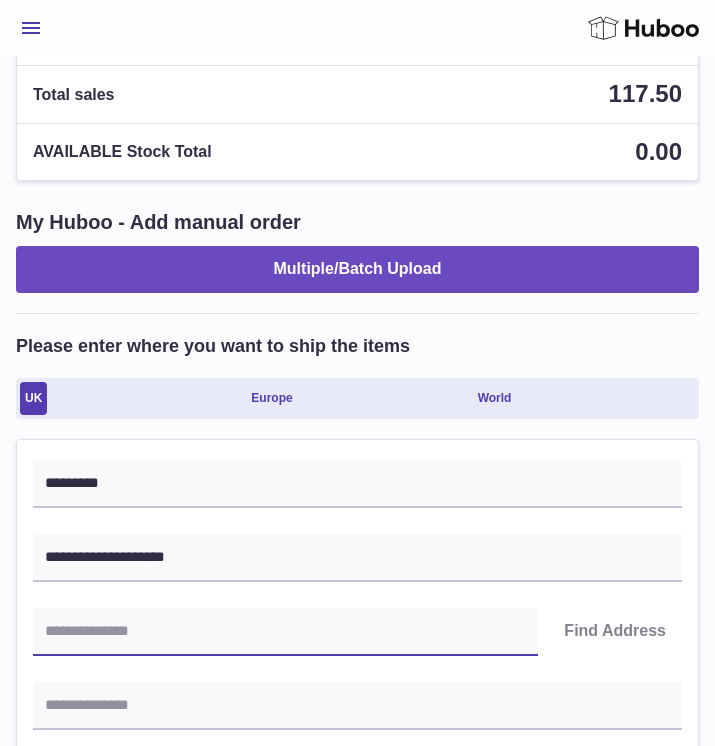 scroll, scrollTop: 86, scrollLeft: 0, axis: vertical 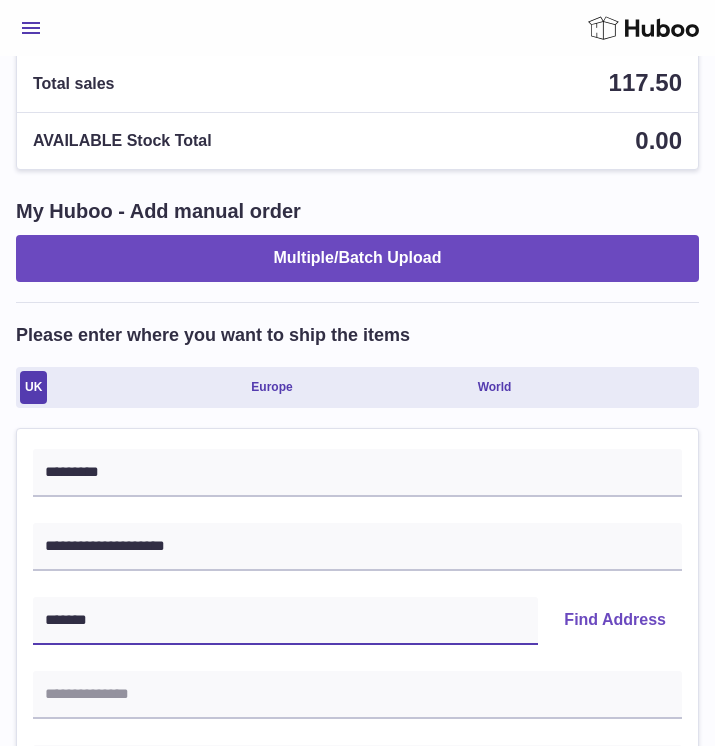 type on "*******" 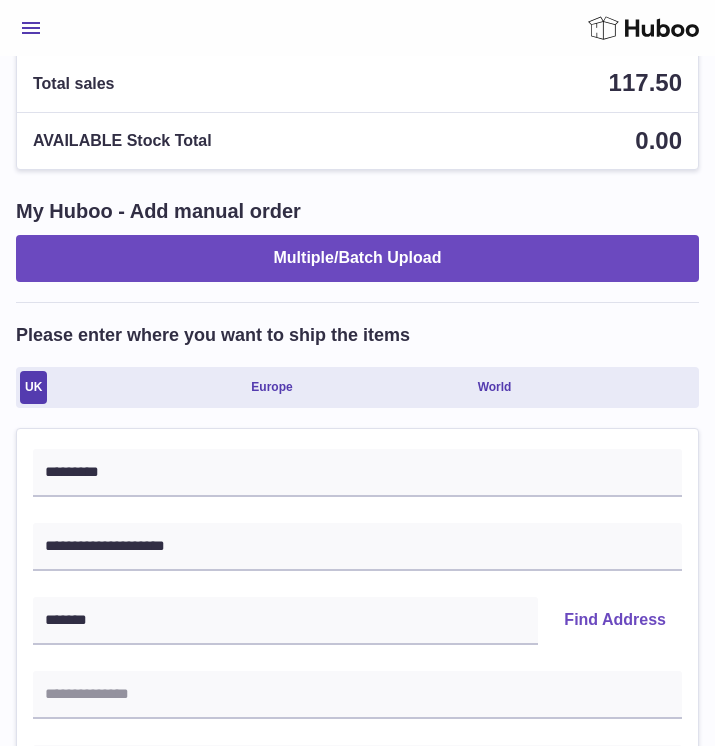 click on "Find Address" at bounding box center (615, 621) 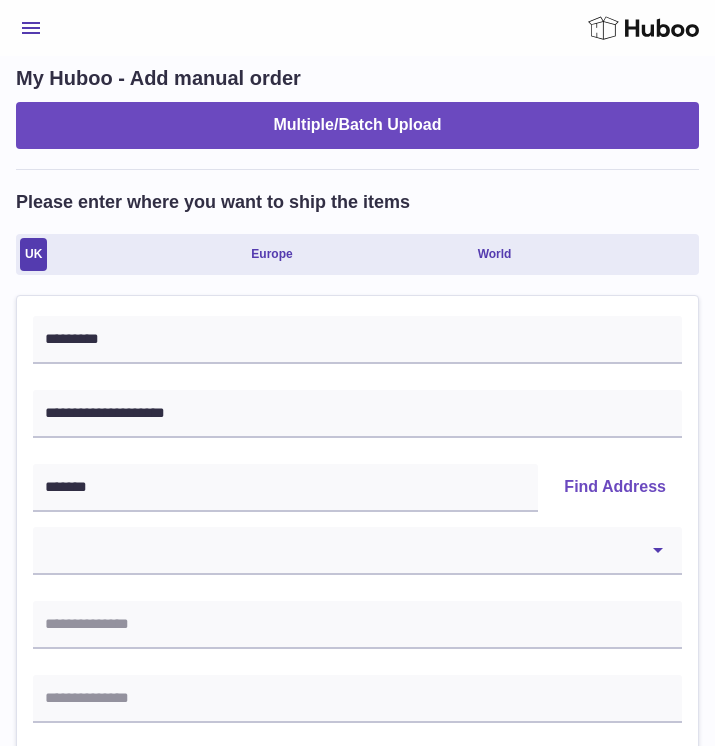 scroll, scrollTop: 246, scrollLeft: 0, axis: vertical 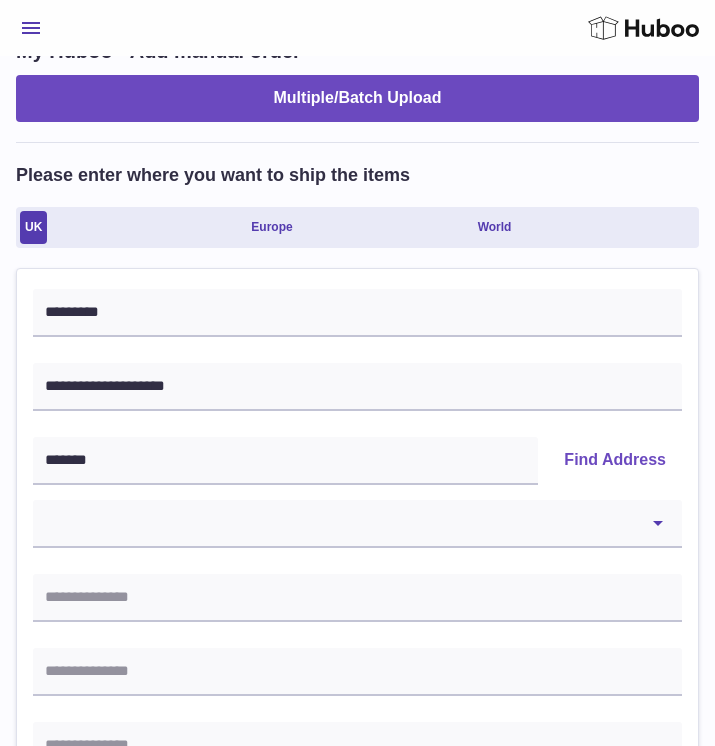 click on "**********" at bounding box center [357, 524] 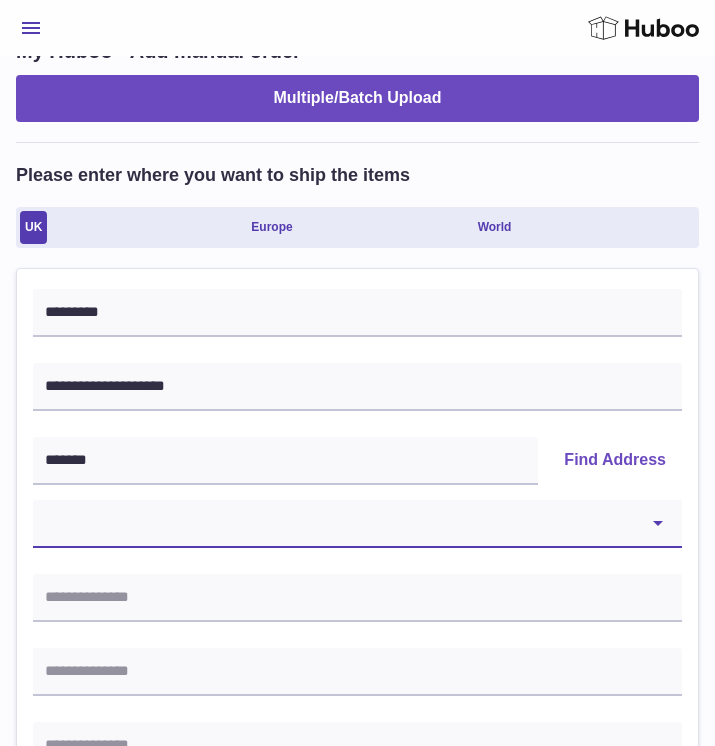select on "*" 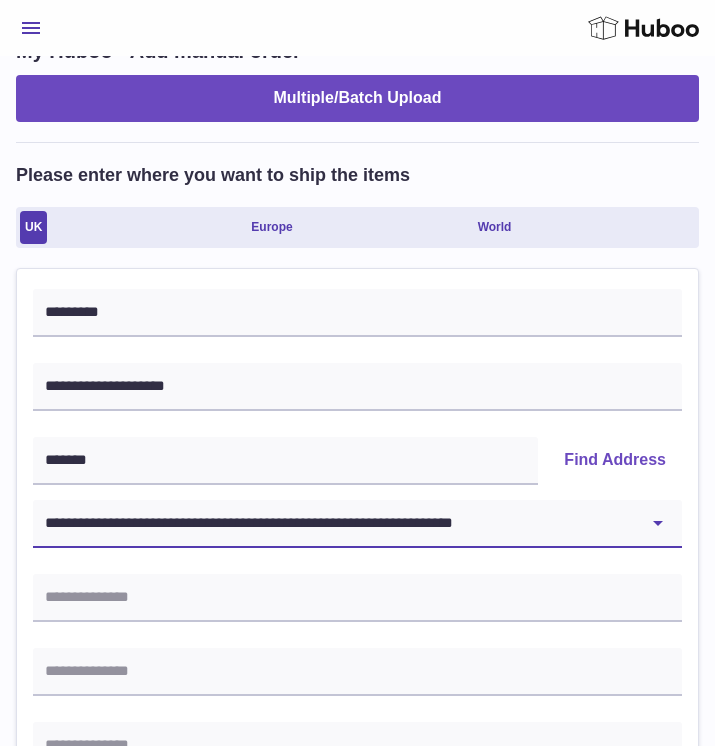 type on "**********" 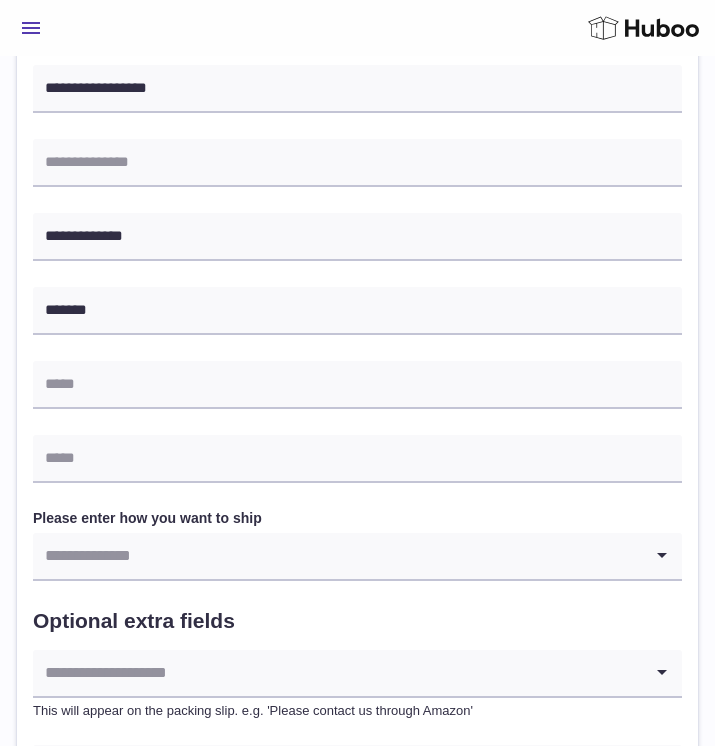 scroll, scrollTop: 836, scrollLeft: 0, axis: vertical 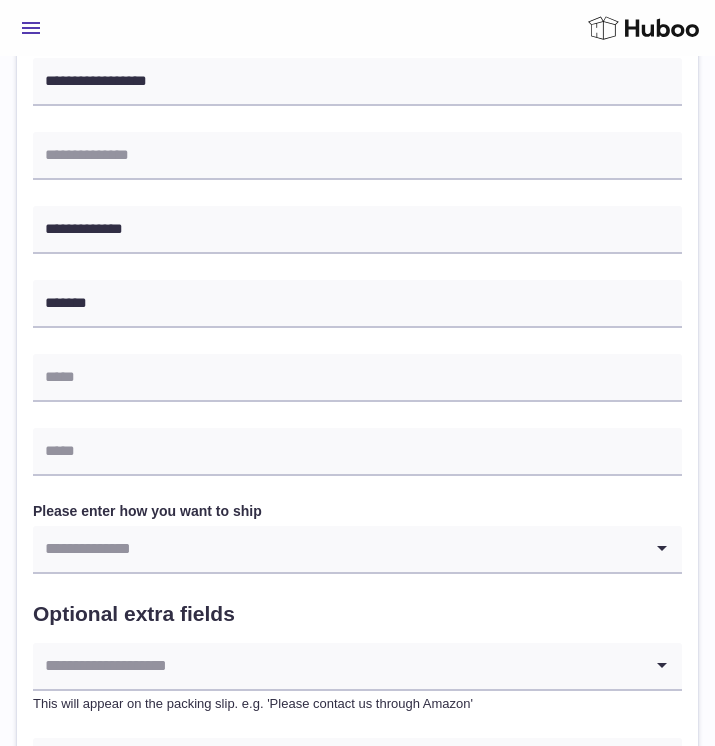 click at bounding box center [337, 549] 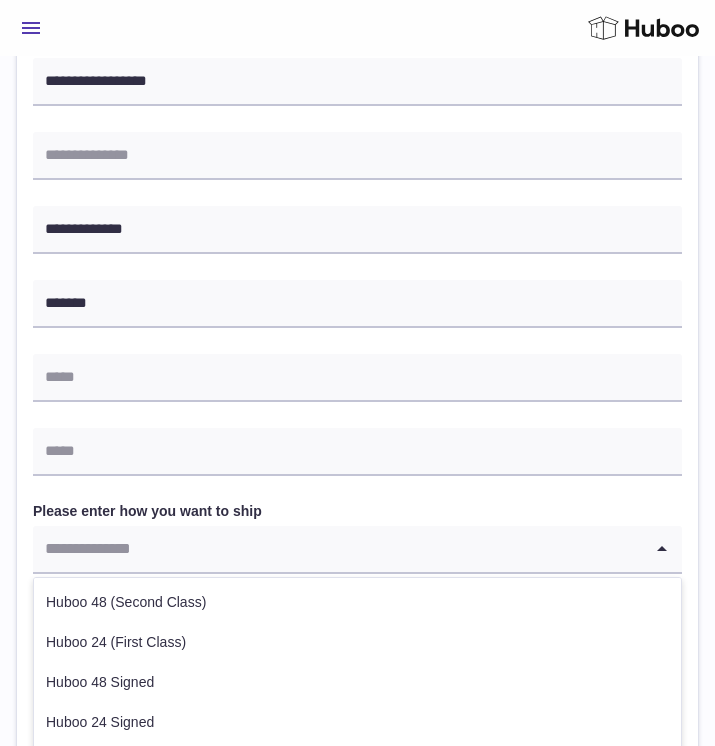 click on "Huboo 48 (Second Class)" at bounding box center [357, 603] 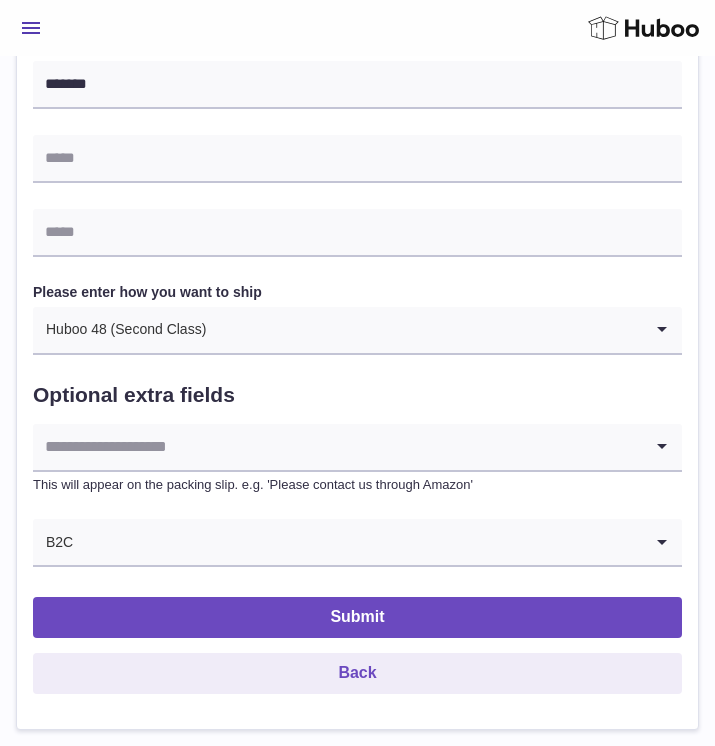 scroll, scrollTop: 1132, scrollLeft: 0, axis: vertical 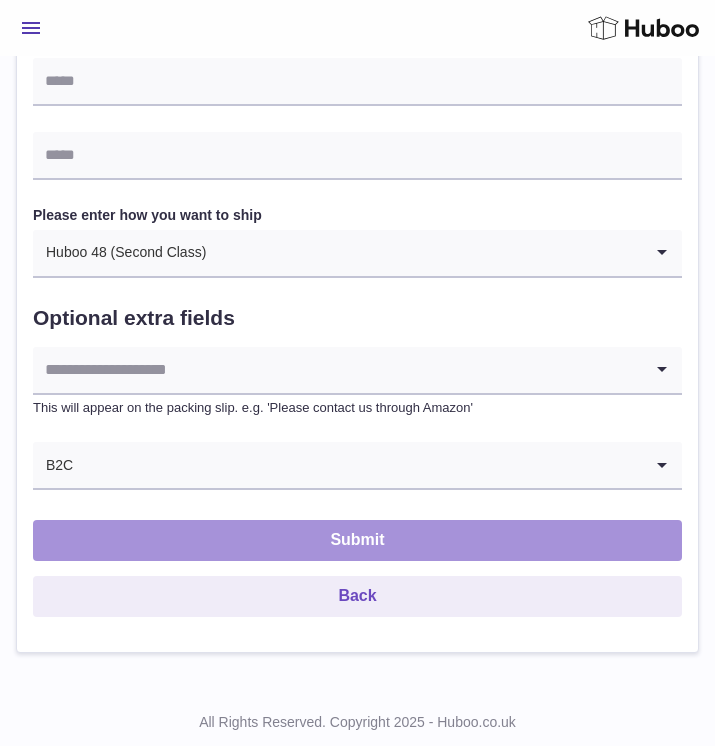 click on "Submit" at bounding box center [357, 540] 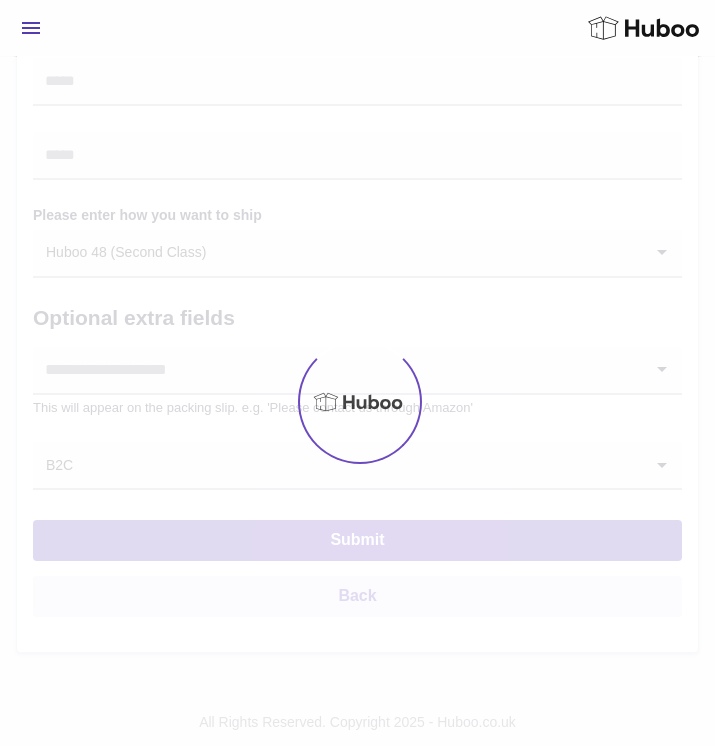 scroll, scrollTop: 0, scrollLeft: 0, axis: both 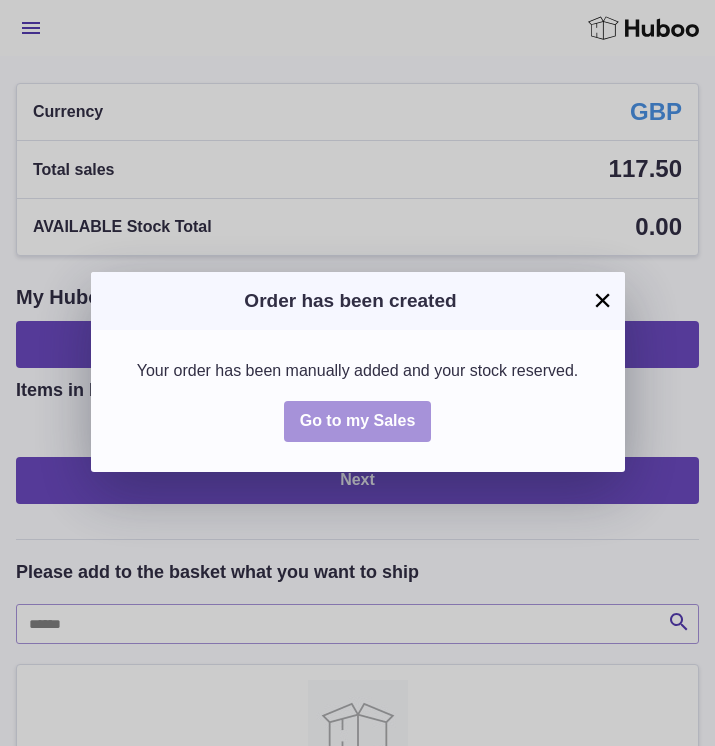 click on "Go to my Sales" at bounding box center [358, 420] 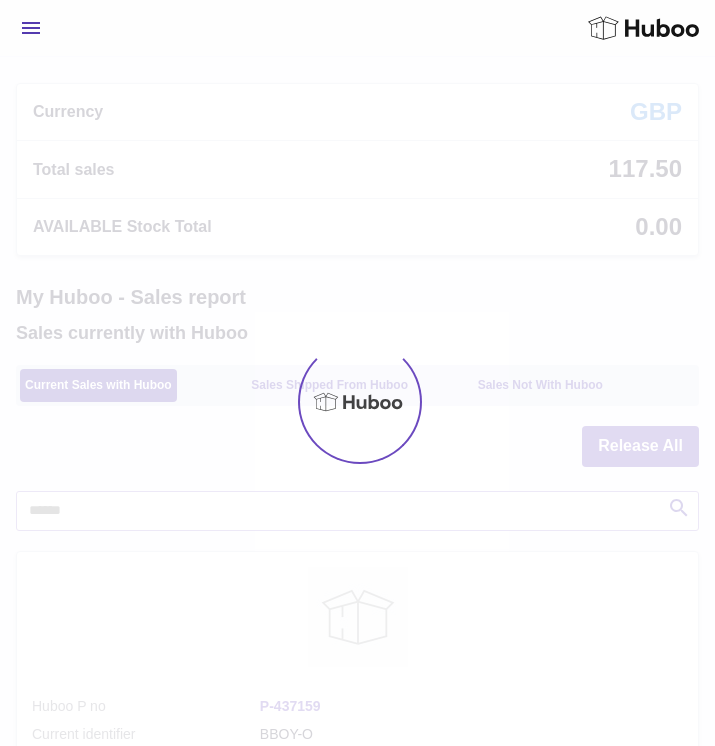 scroll, scrollTop: 0, scrollLeft: 0, axis: both 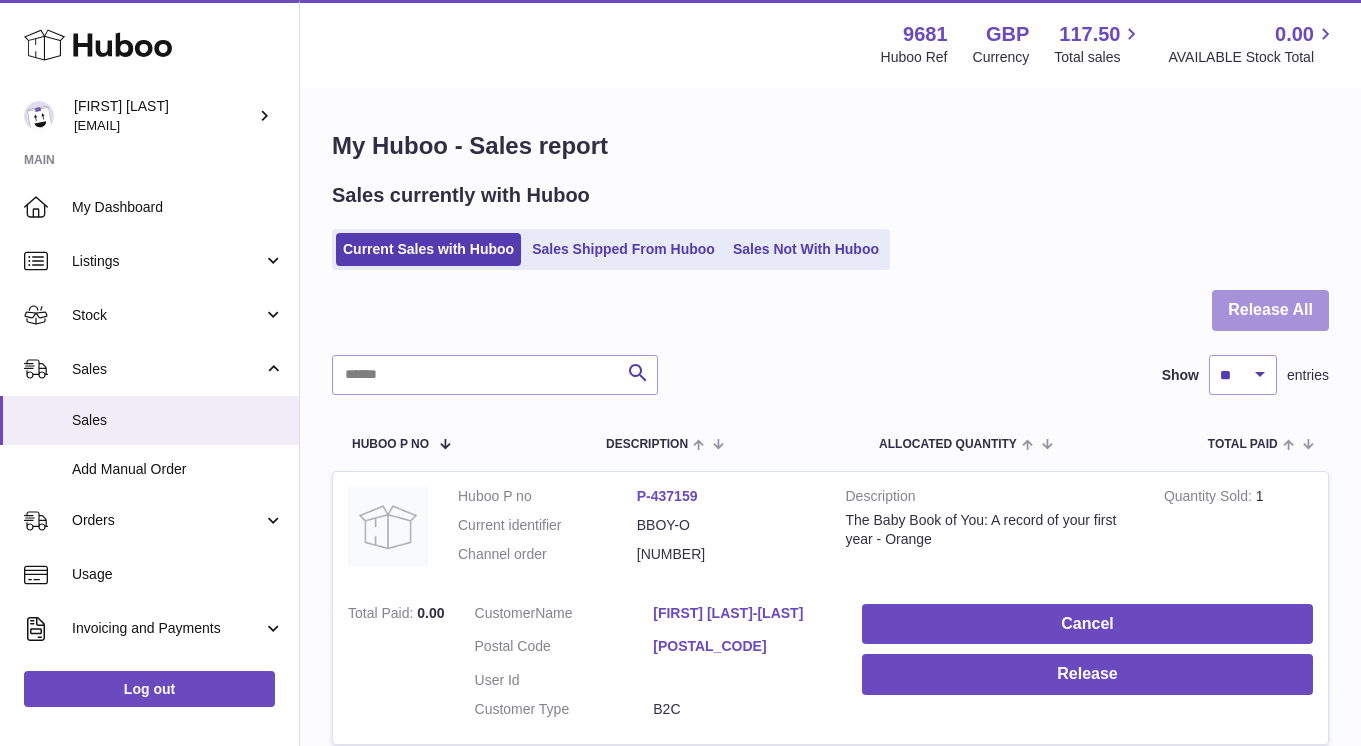 click on "Release All" at bounding box center (1270, 310) 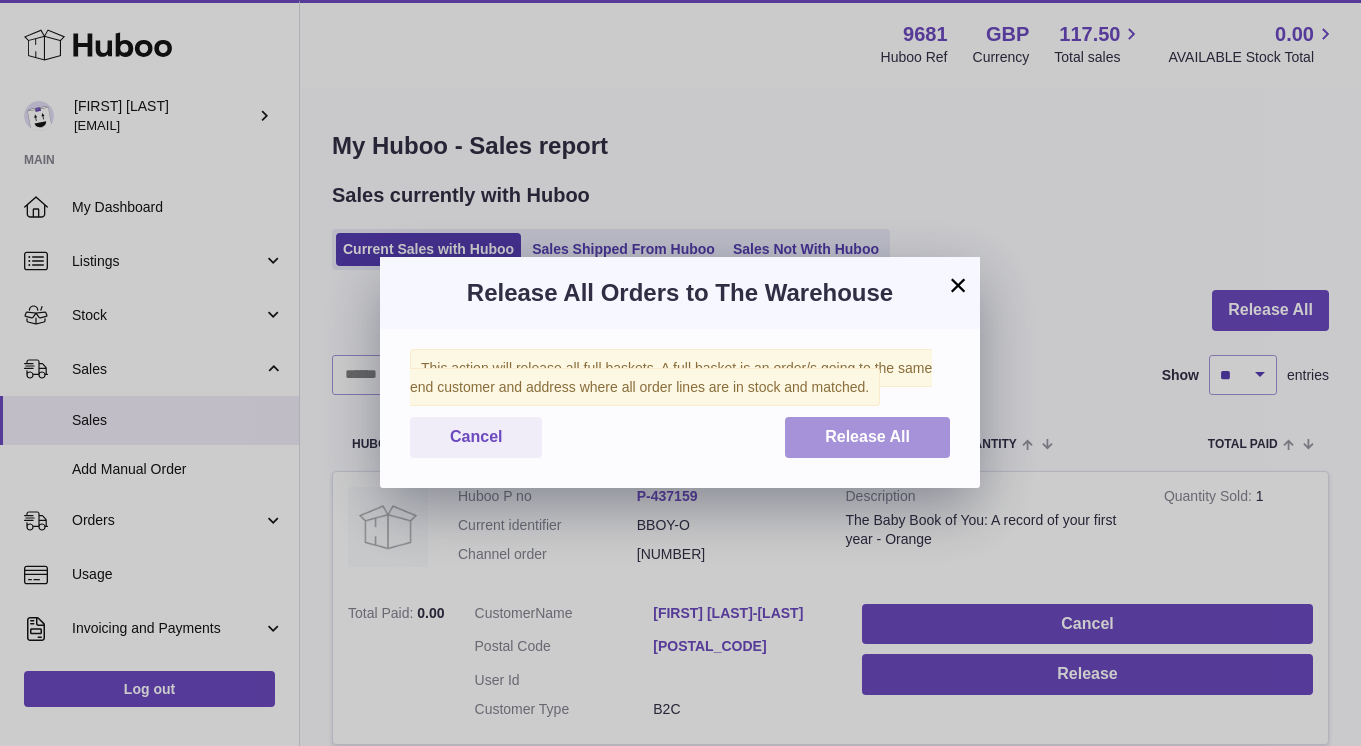 click on "Release All" at bounding box center (867, 437) 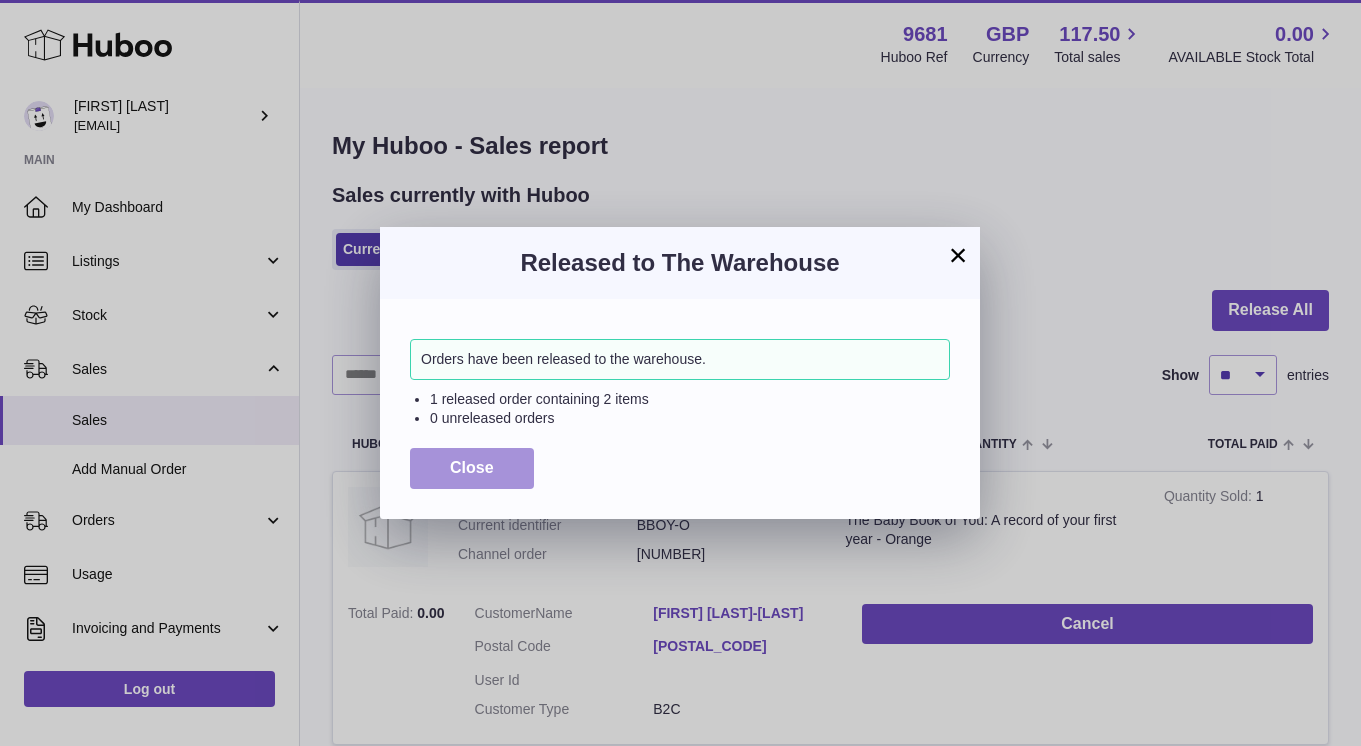 click on "Close" at bounding box center (472, 467) 